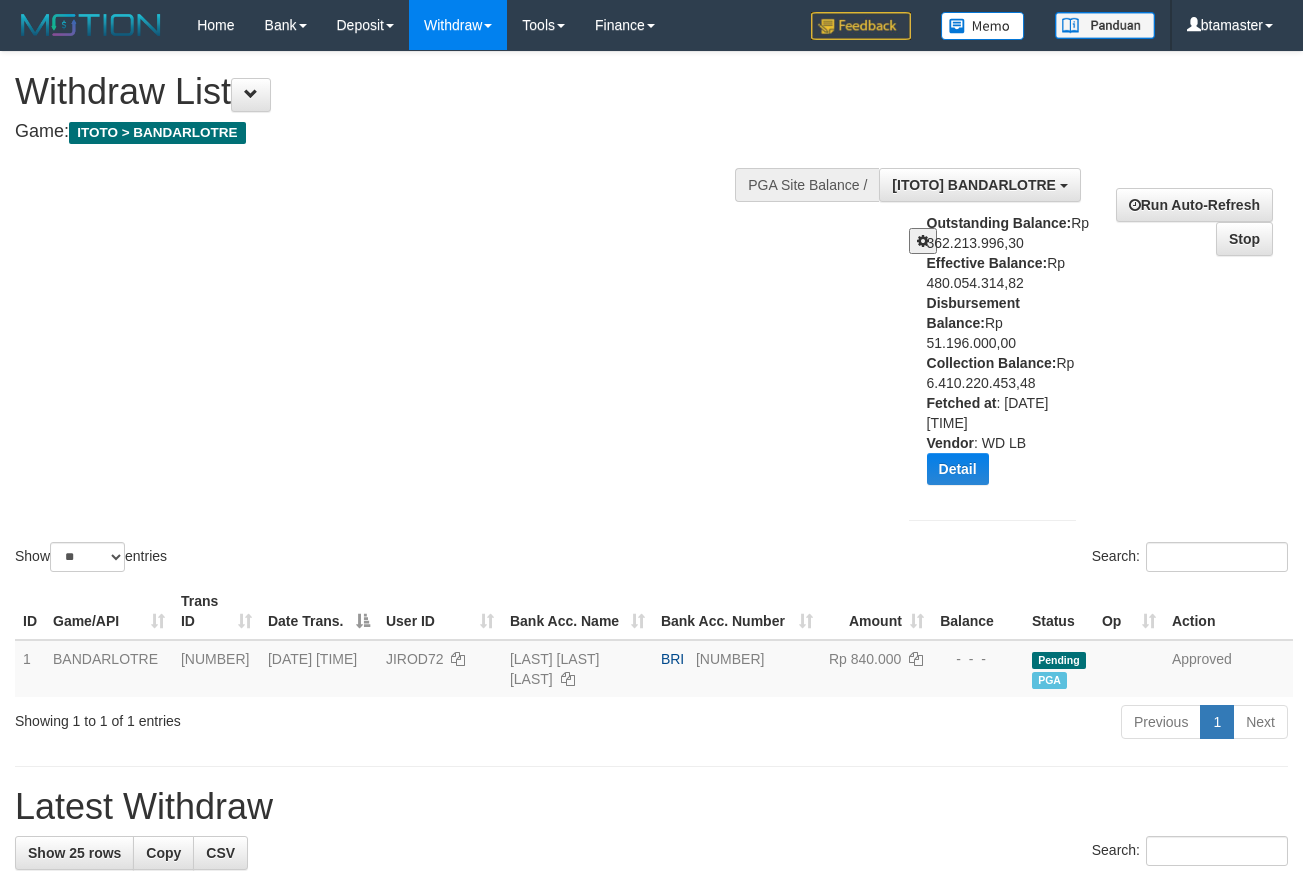 select on "**" 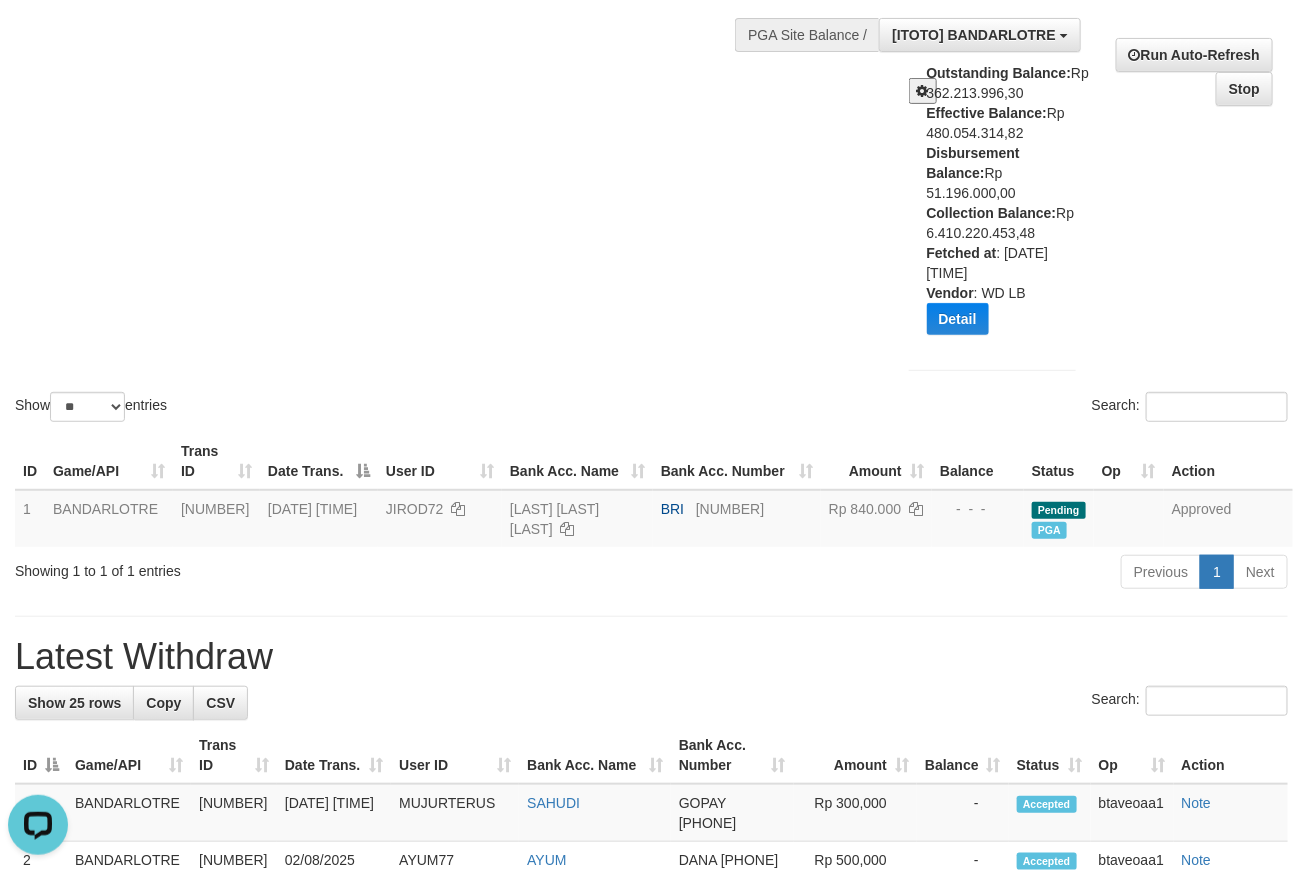 scroll, scrollTop: 0, scrollLeft: 0, axis: both 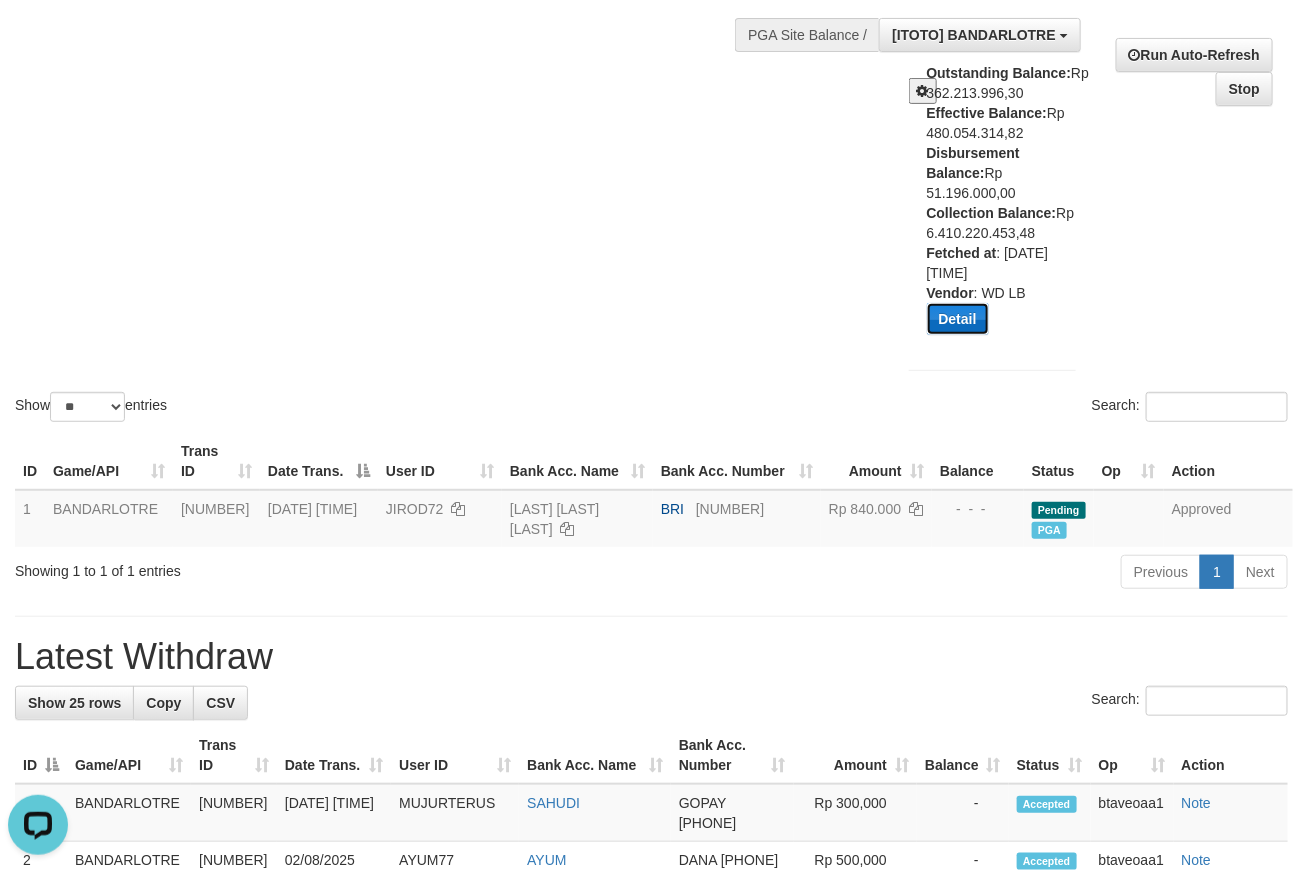 click on "Detail" at bounding box center (958, 319) 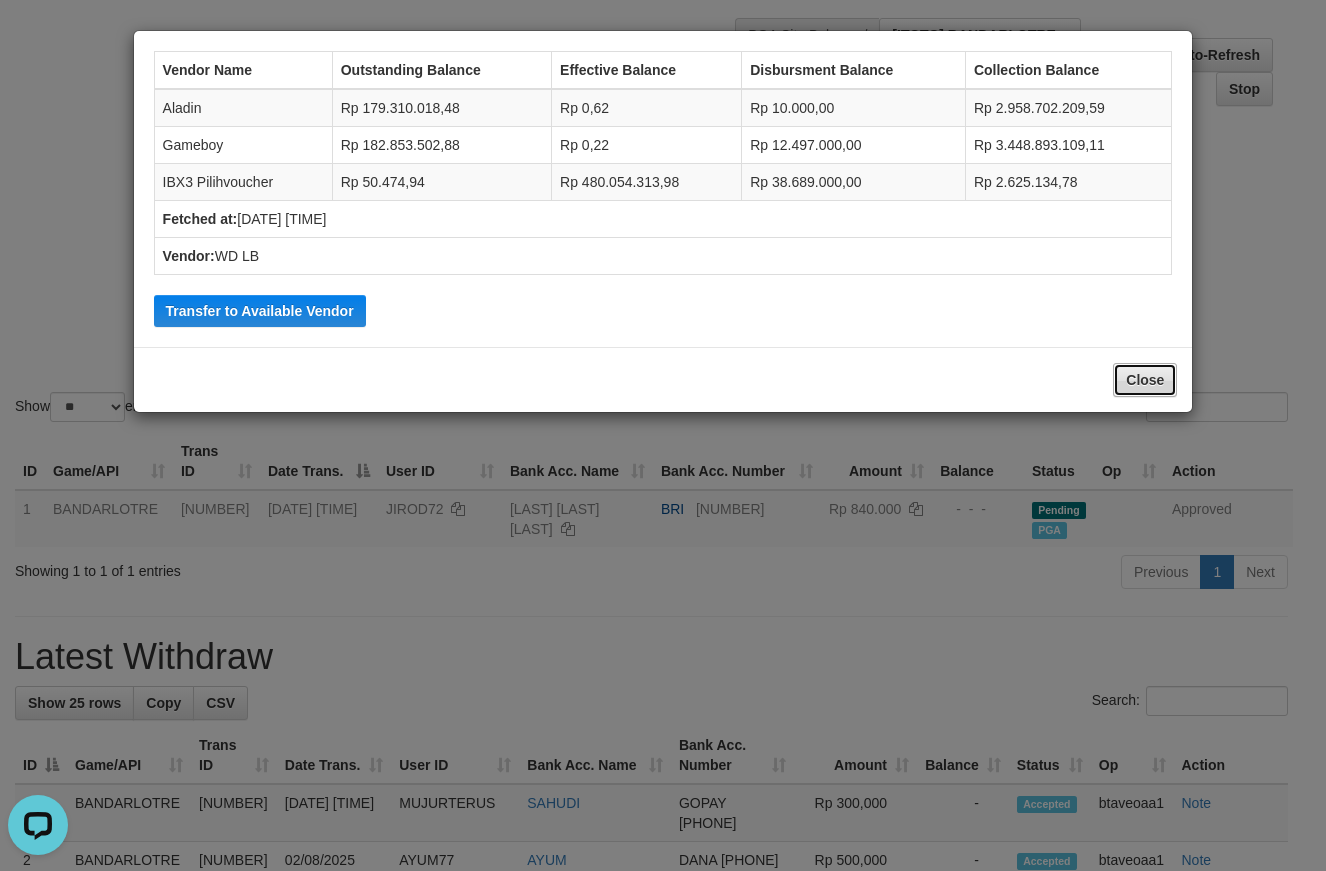click on "Close" at bounding box center (1145, 380) 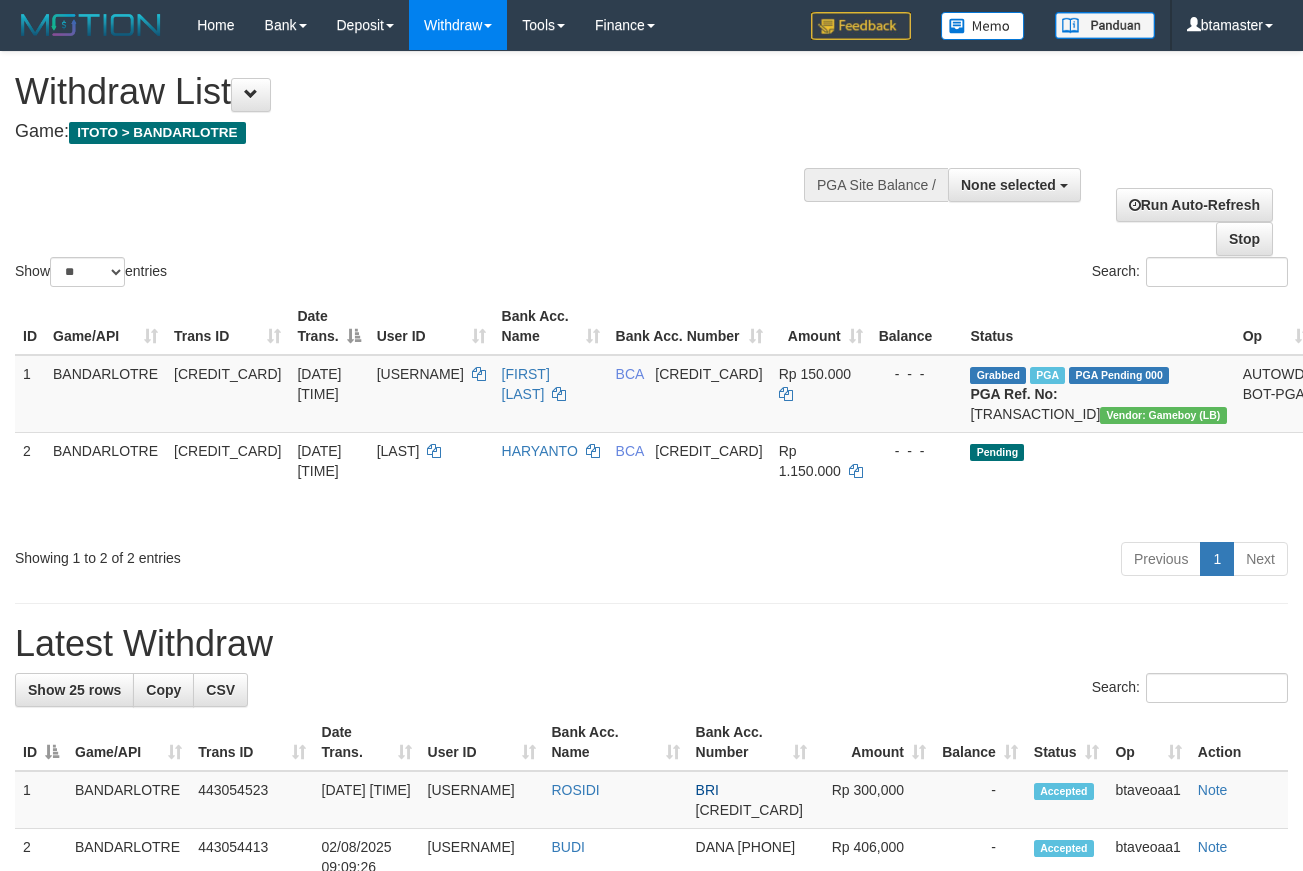 select 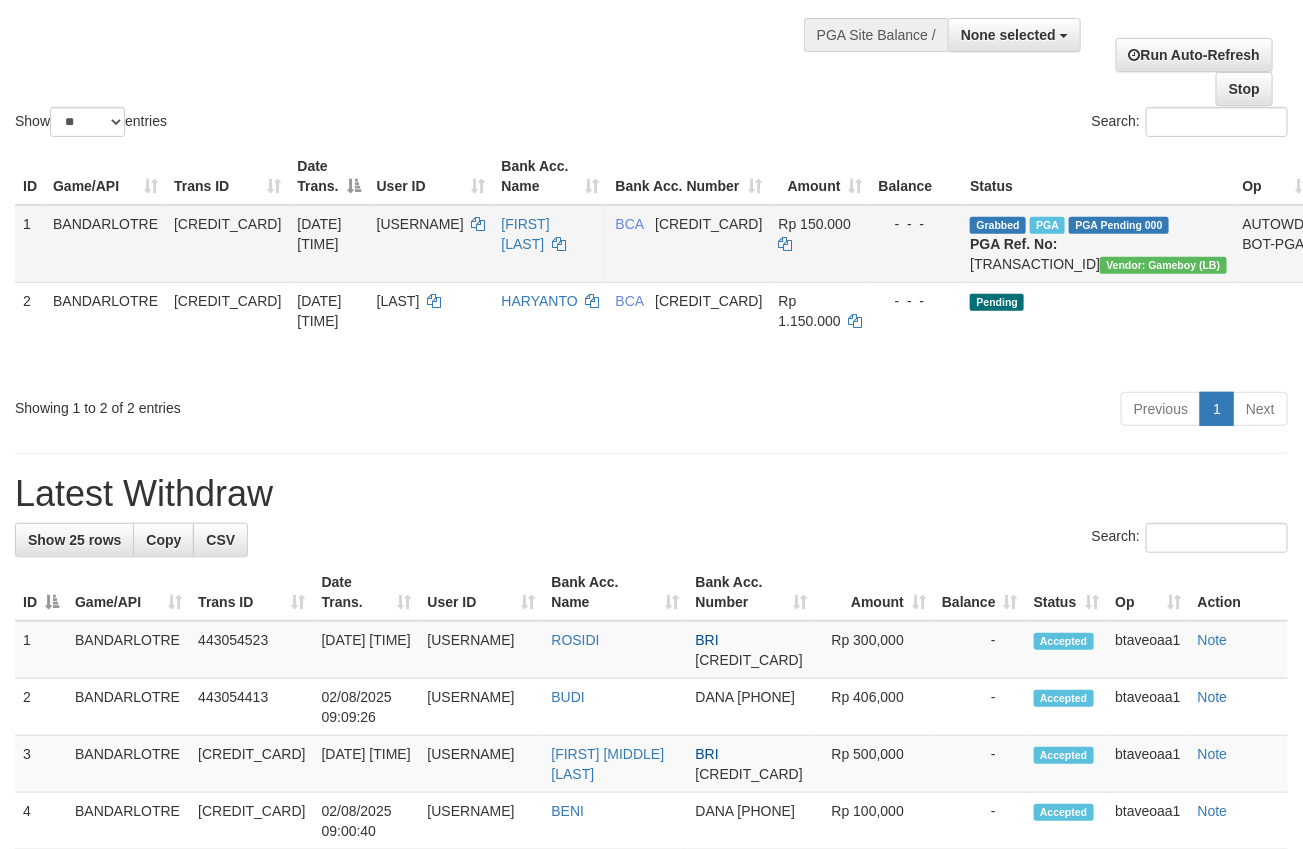 scroll, scrollTop: 0, scrollLeft: 0, axis: both 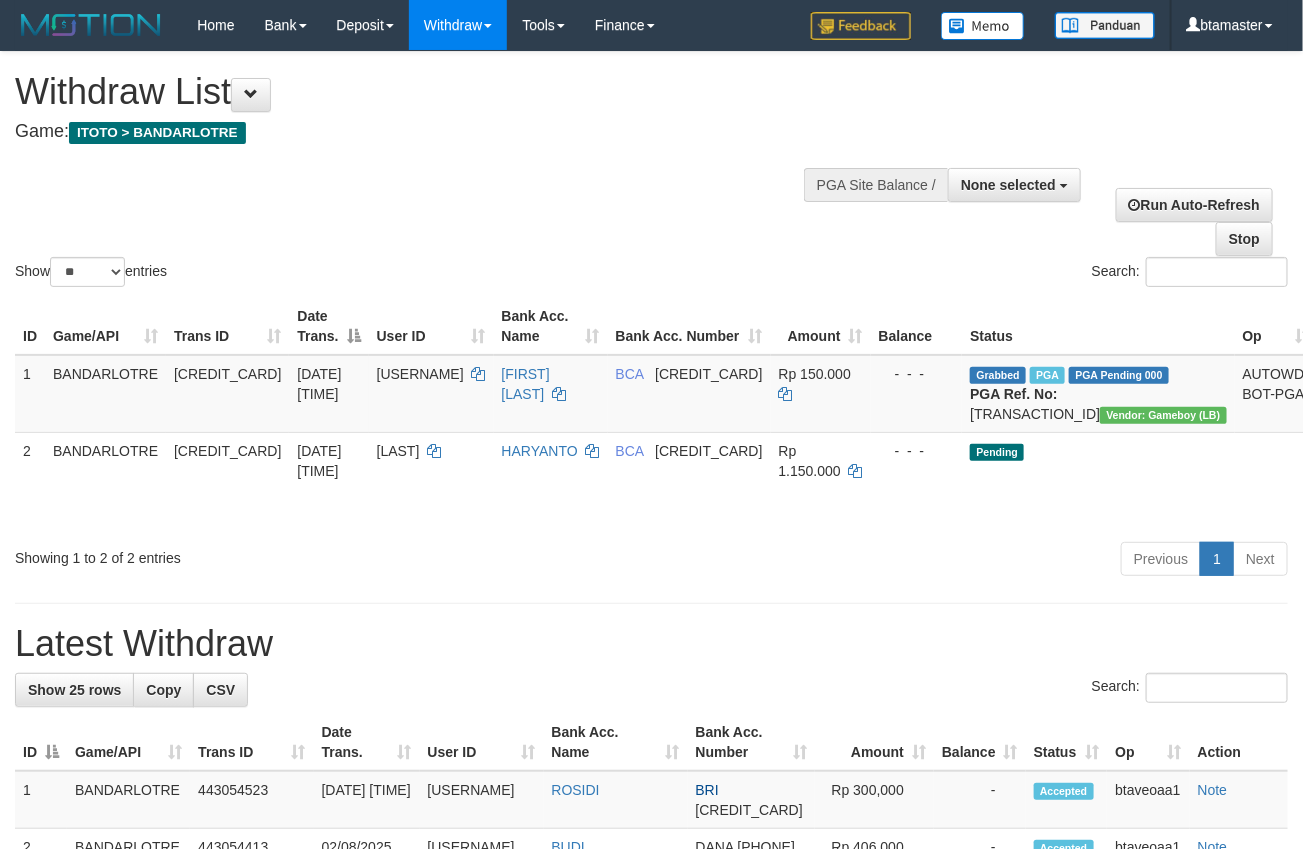 click at bounding box center [992, 183] 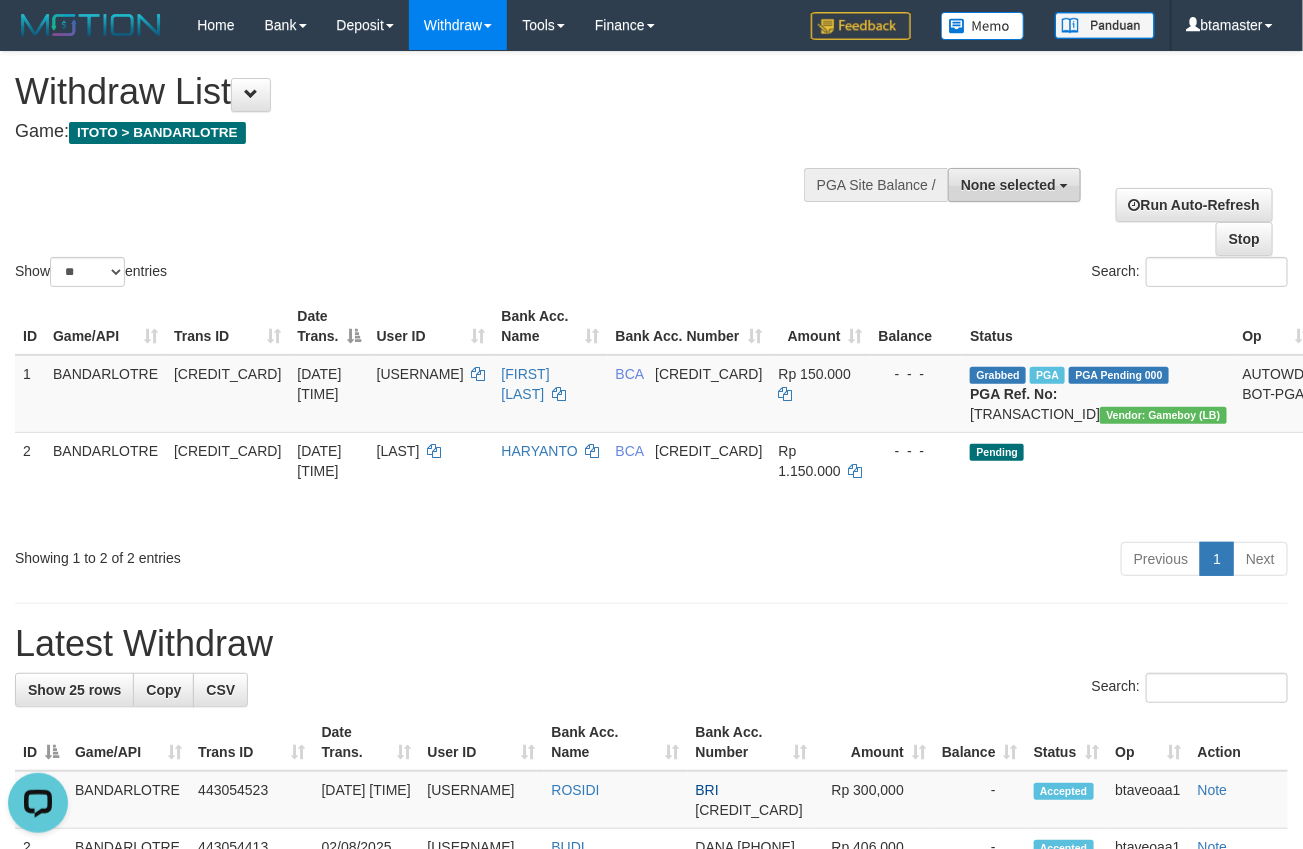 scroll, scrollTop: 0, scrollLeft: 0, axis: both 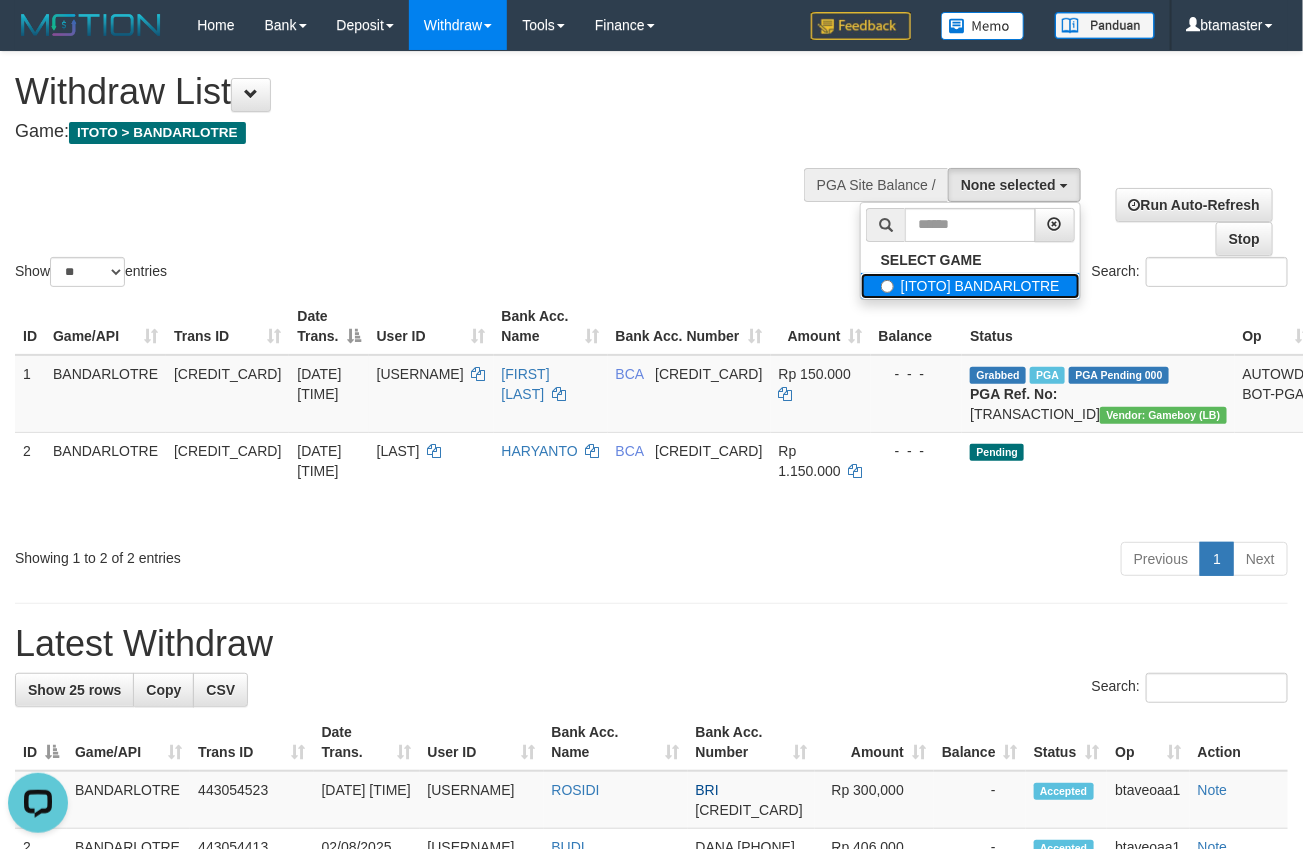 click on "[ITOTO] BANDARLOTRE" at bounding box center (970, 286) 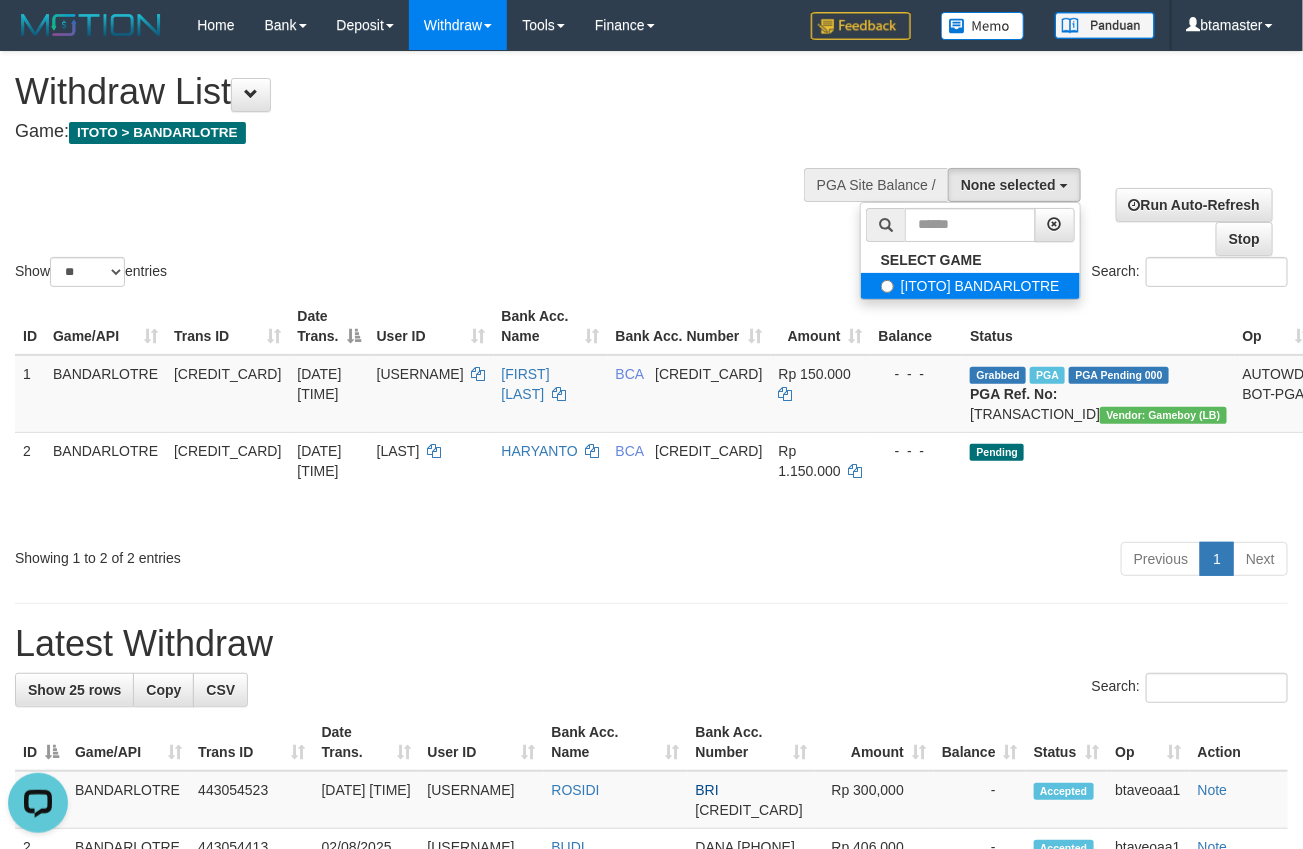 select on "****" 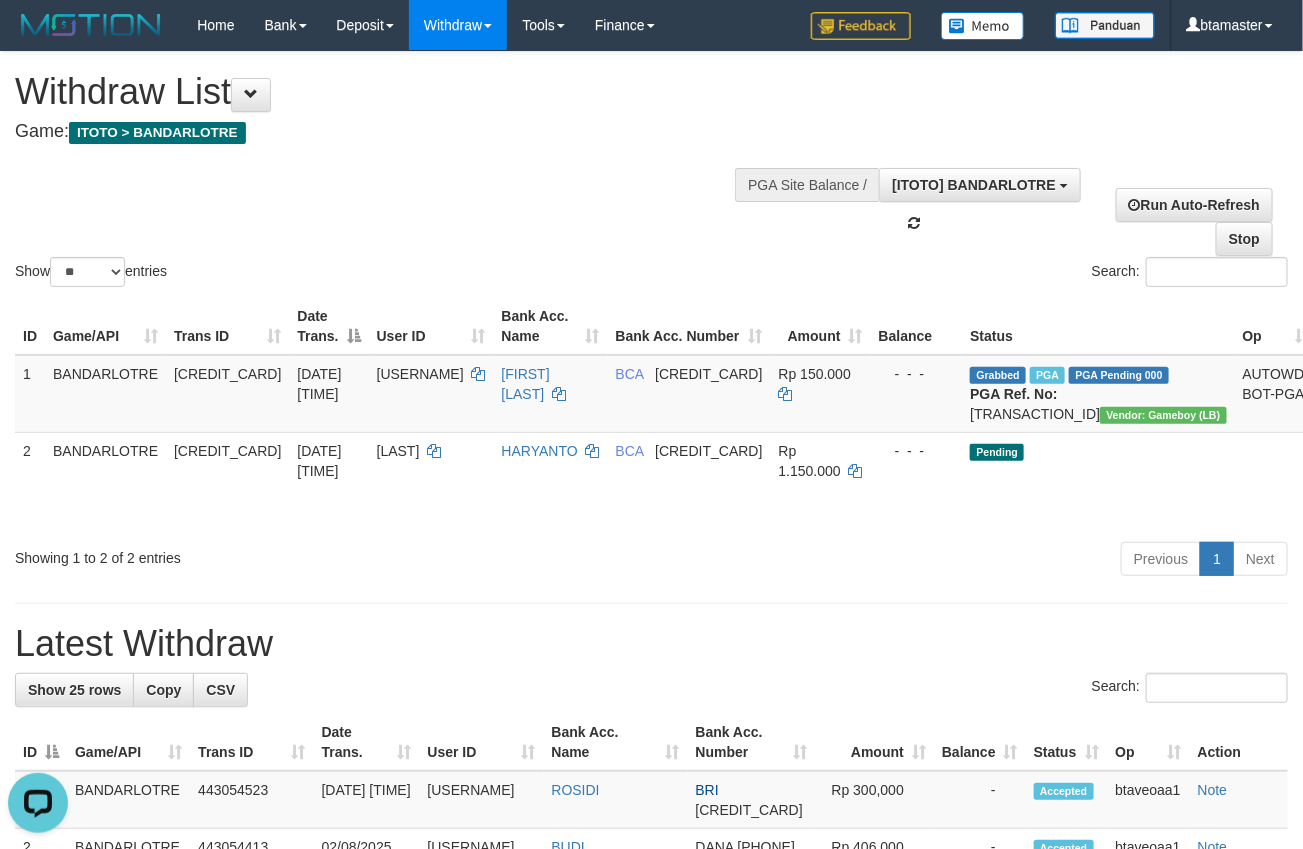 scroll, scrollTop: 18, scrollLeft: 0, axis: vertical 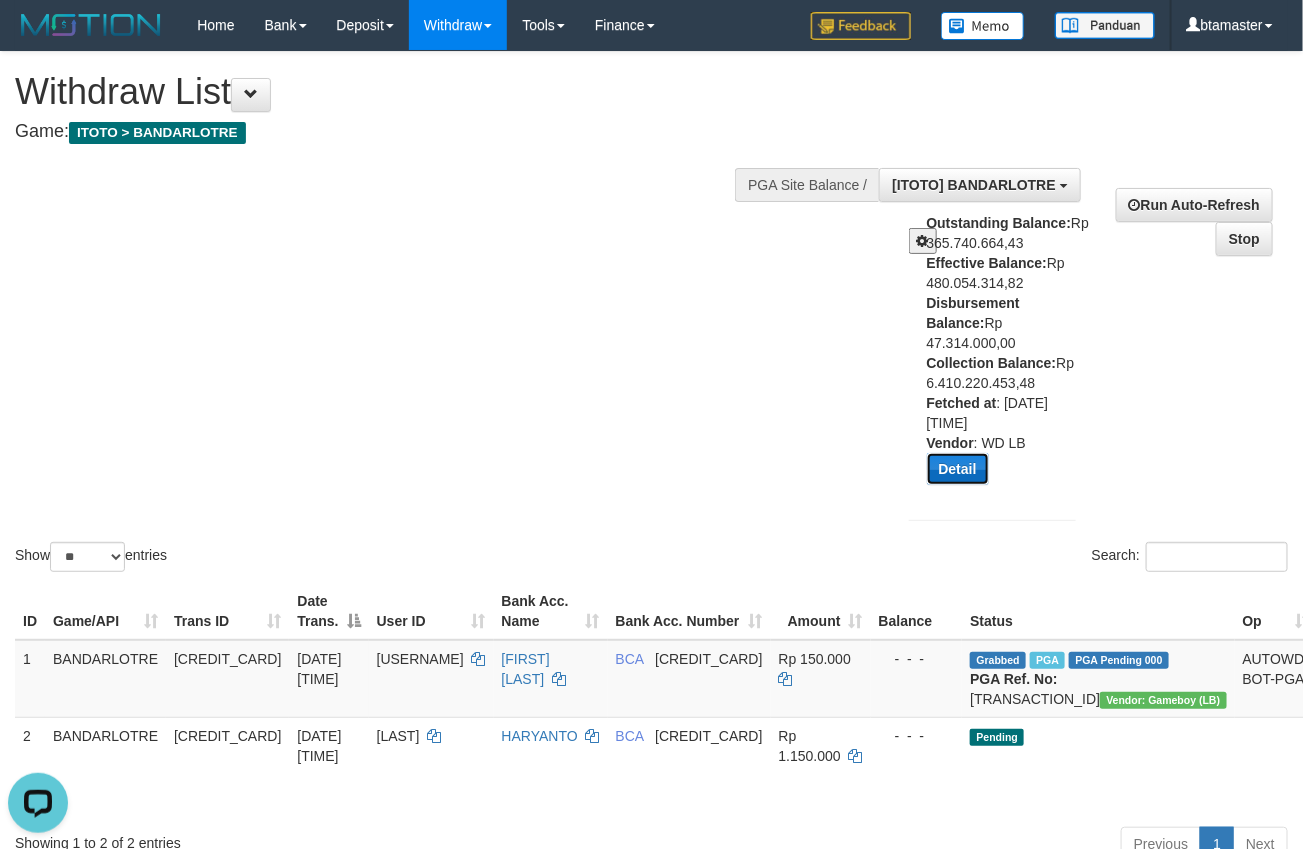 click on "Detail" at bounding box center [958, 469] 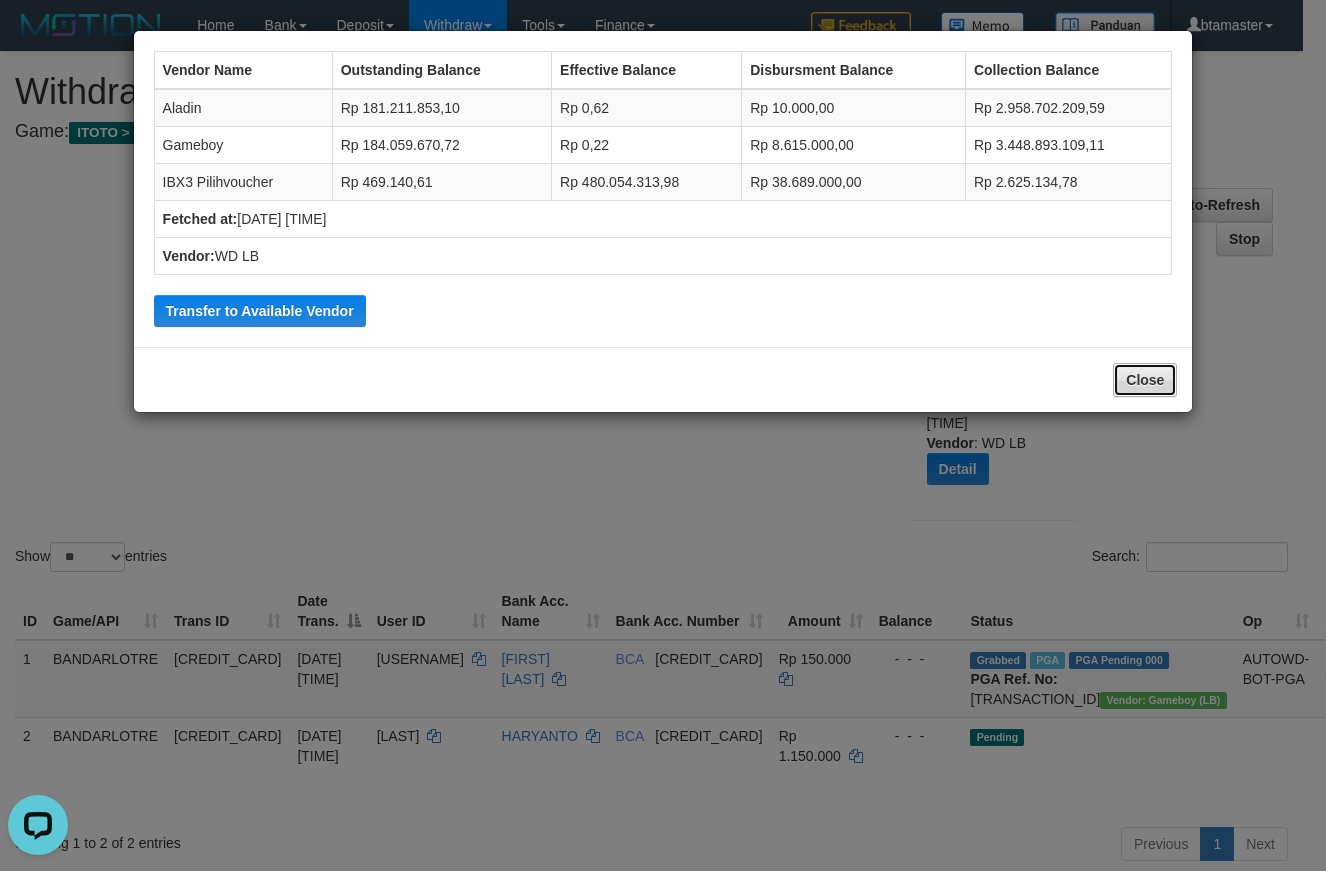 click on "Close" at bounding box center (1145, 380) 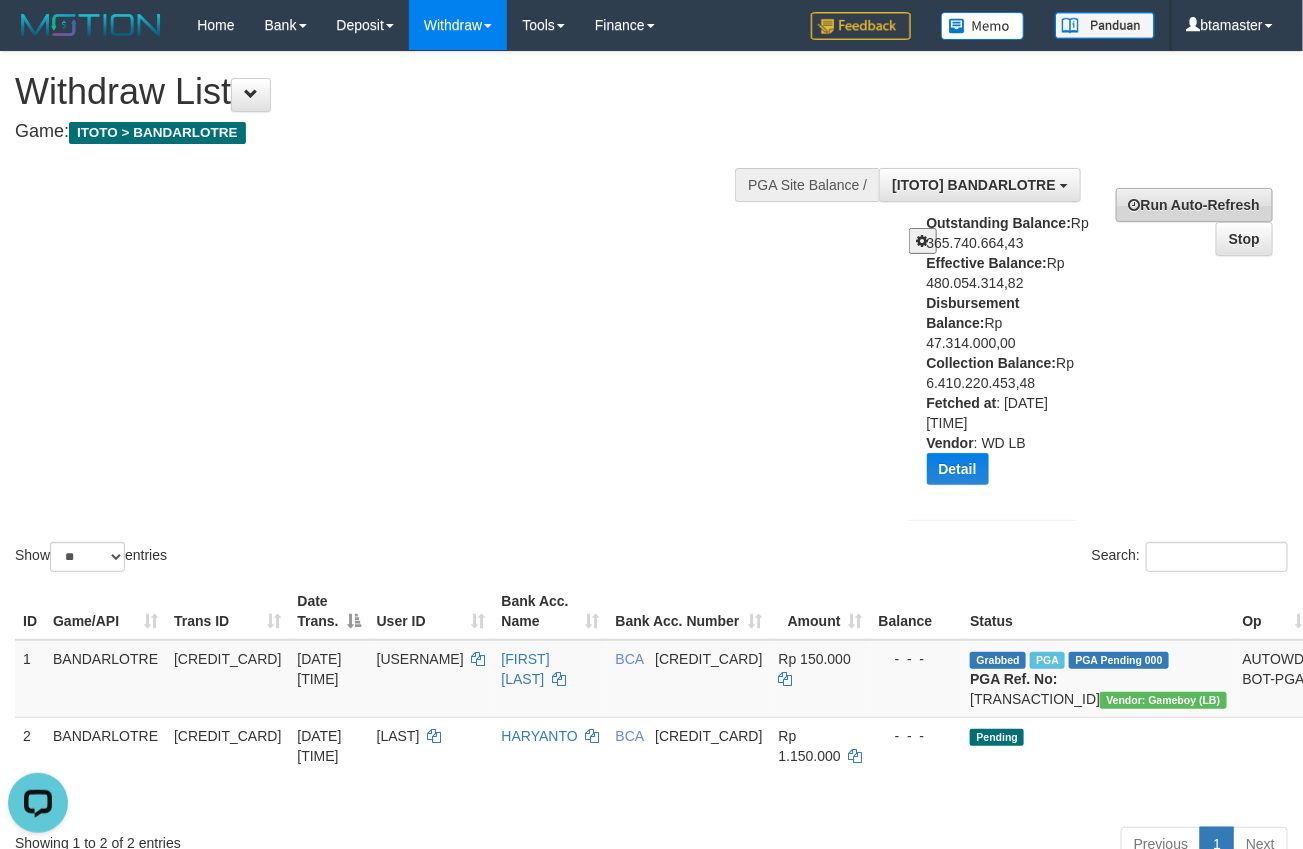 drag, startPoint x: 1270, startPoint y: 157, endPoint x: 1233, endPoint y: 193, distance: 51.62364 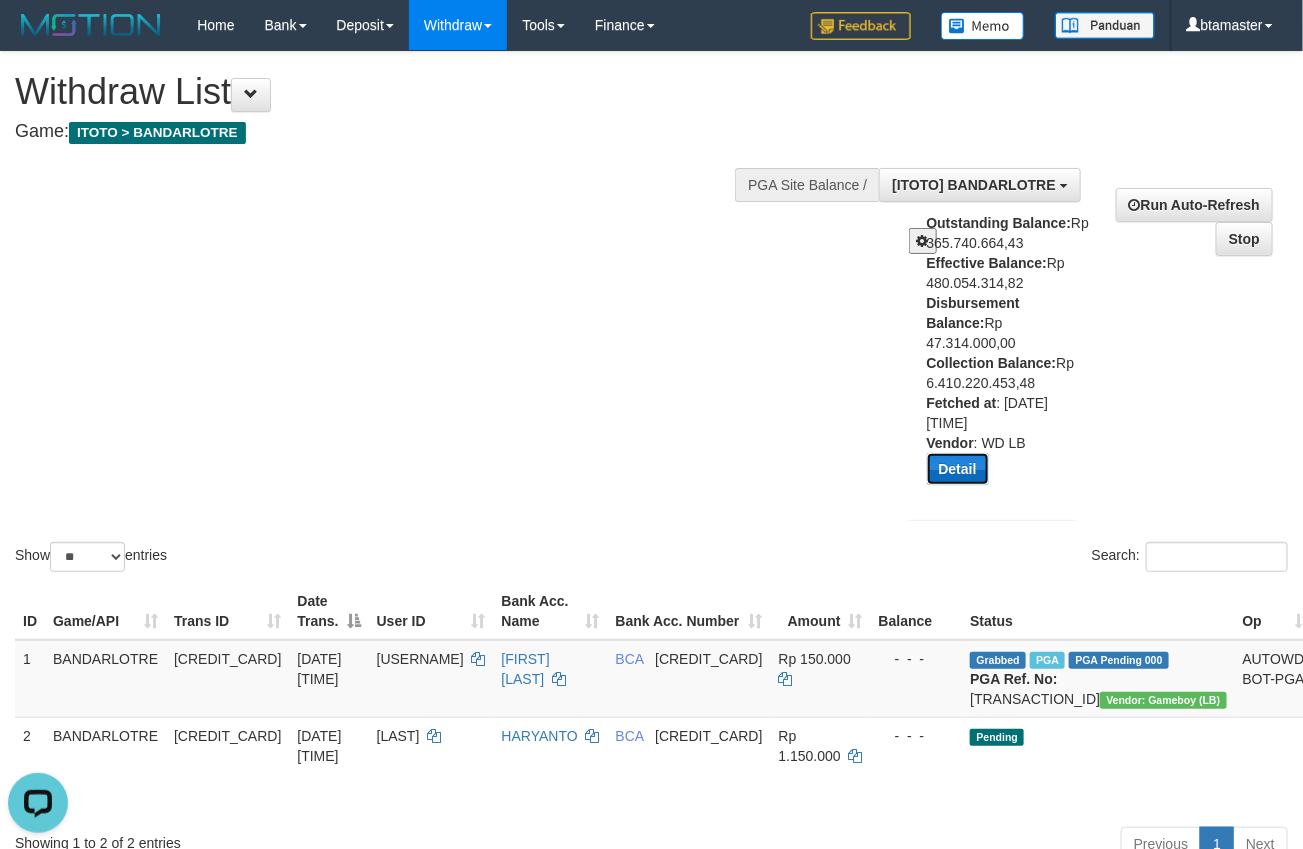 click on "Detail" at bounding box center [958, 469] 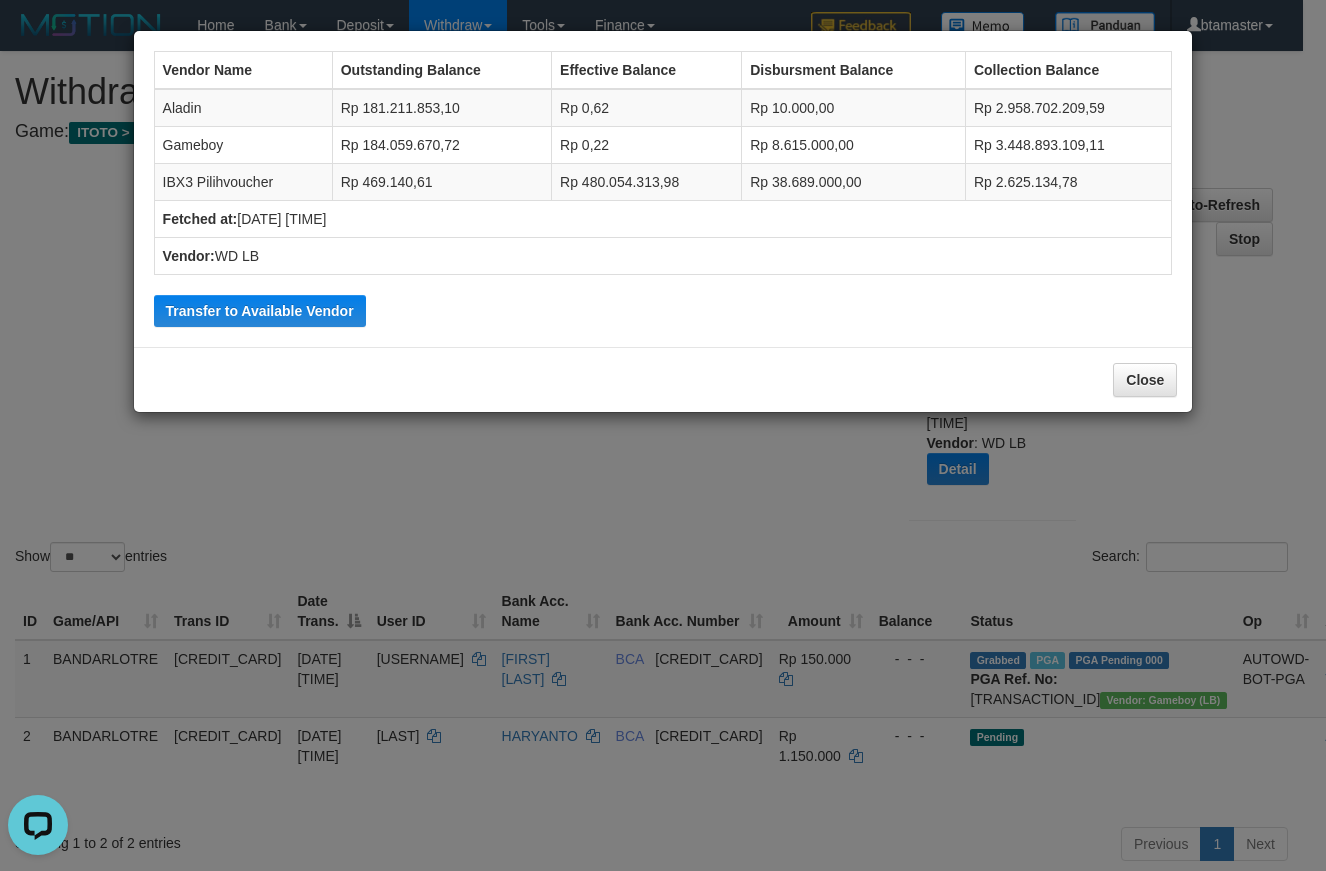 click on "Rp 480.054.313,98" at bounding box center [647, 182] 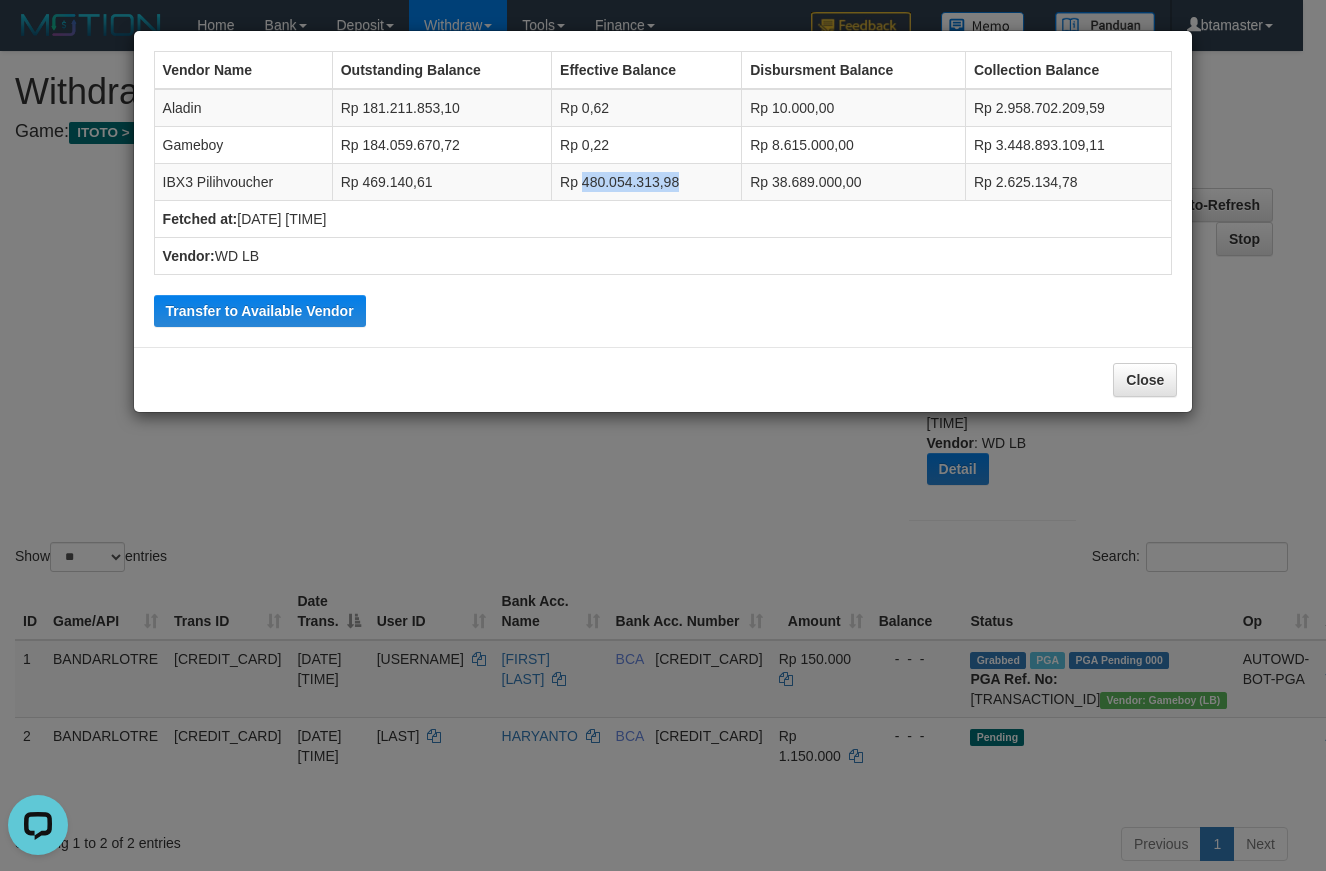 click on "Rp 480.054.313,98" at bounding box center (647, 182) 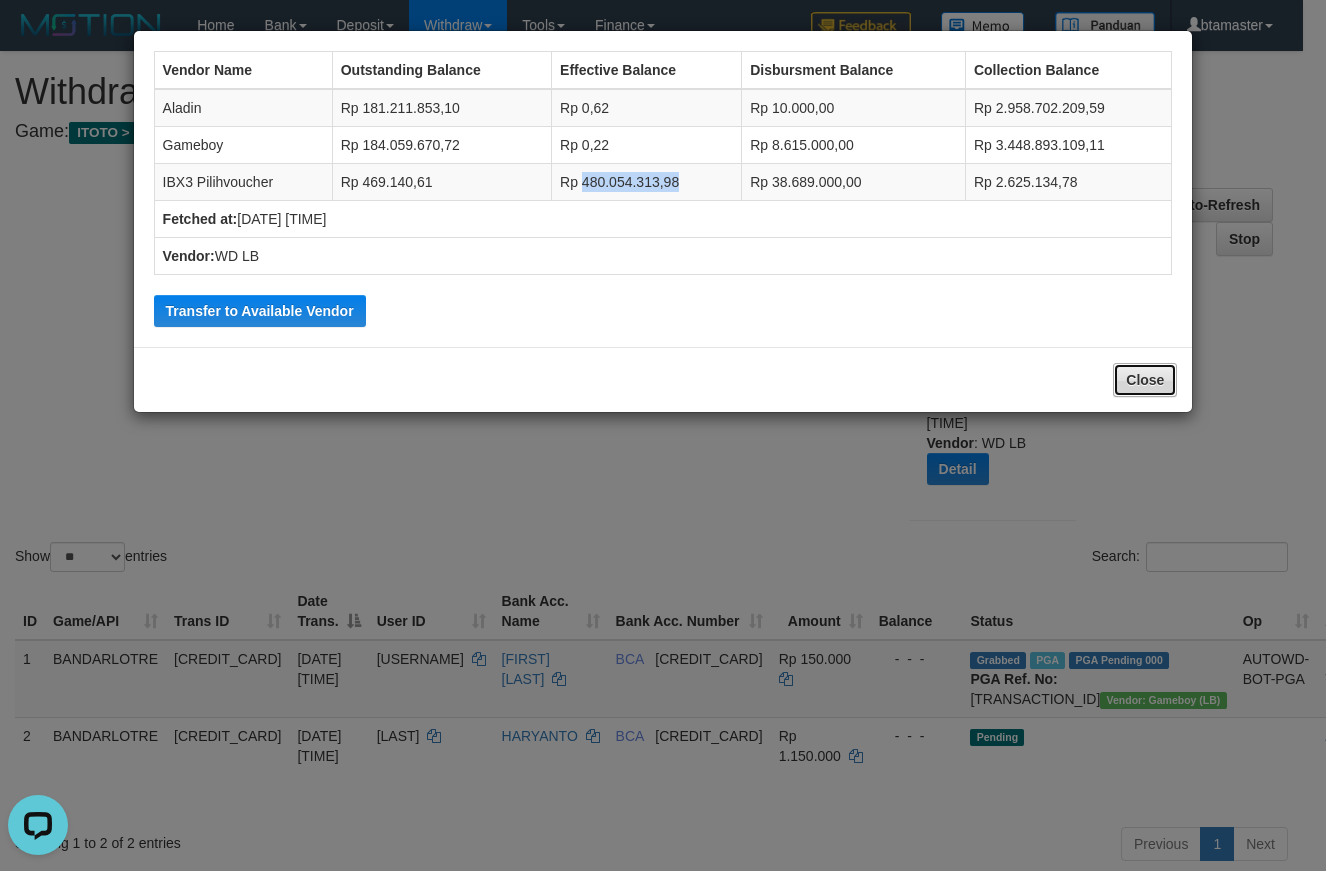click on "Close" at bounding box center [1145, 380] 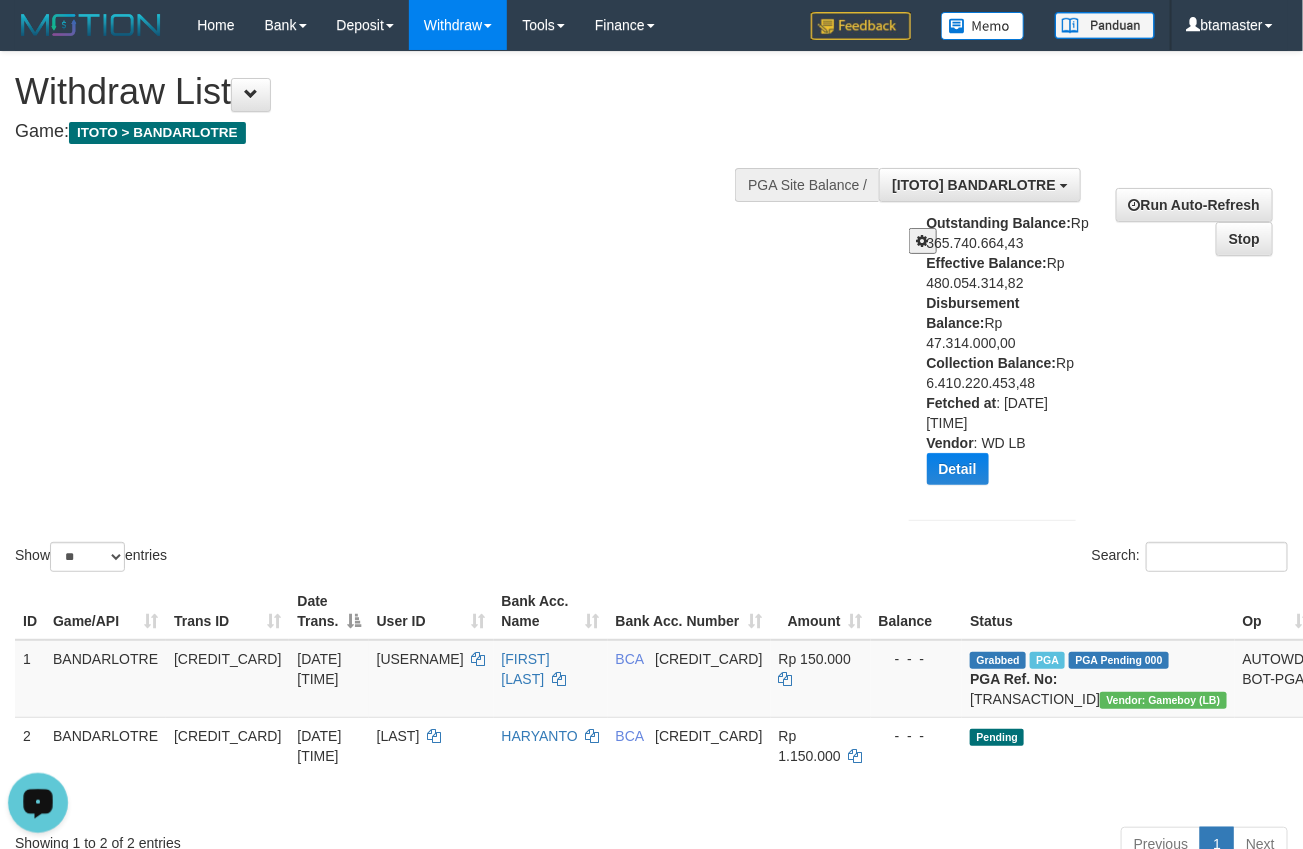 click at bounding box center [38, 802] 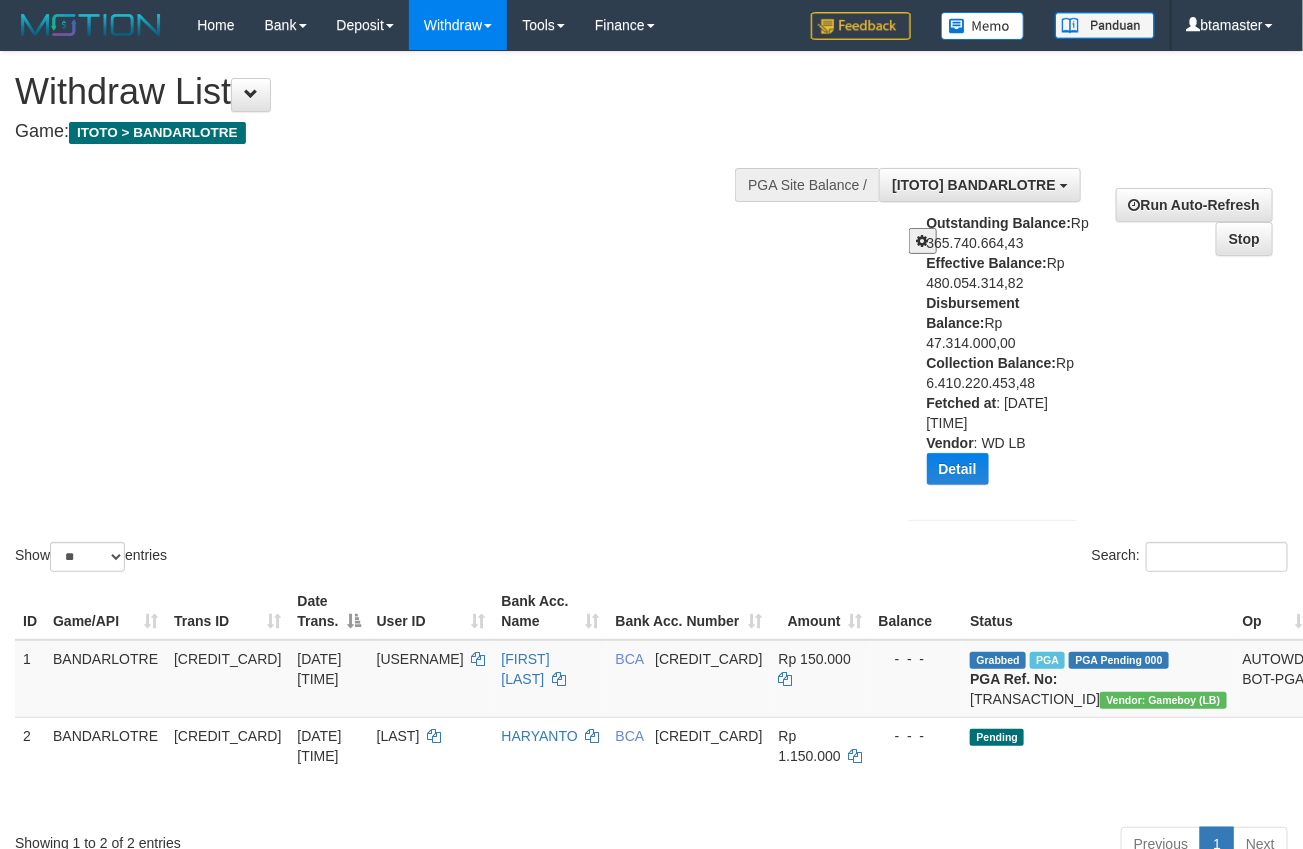 click on "Effective Balance:" at bounding box center (987, 263) 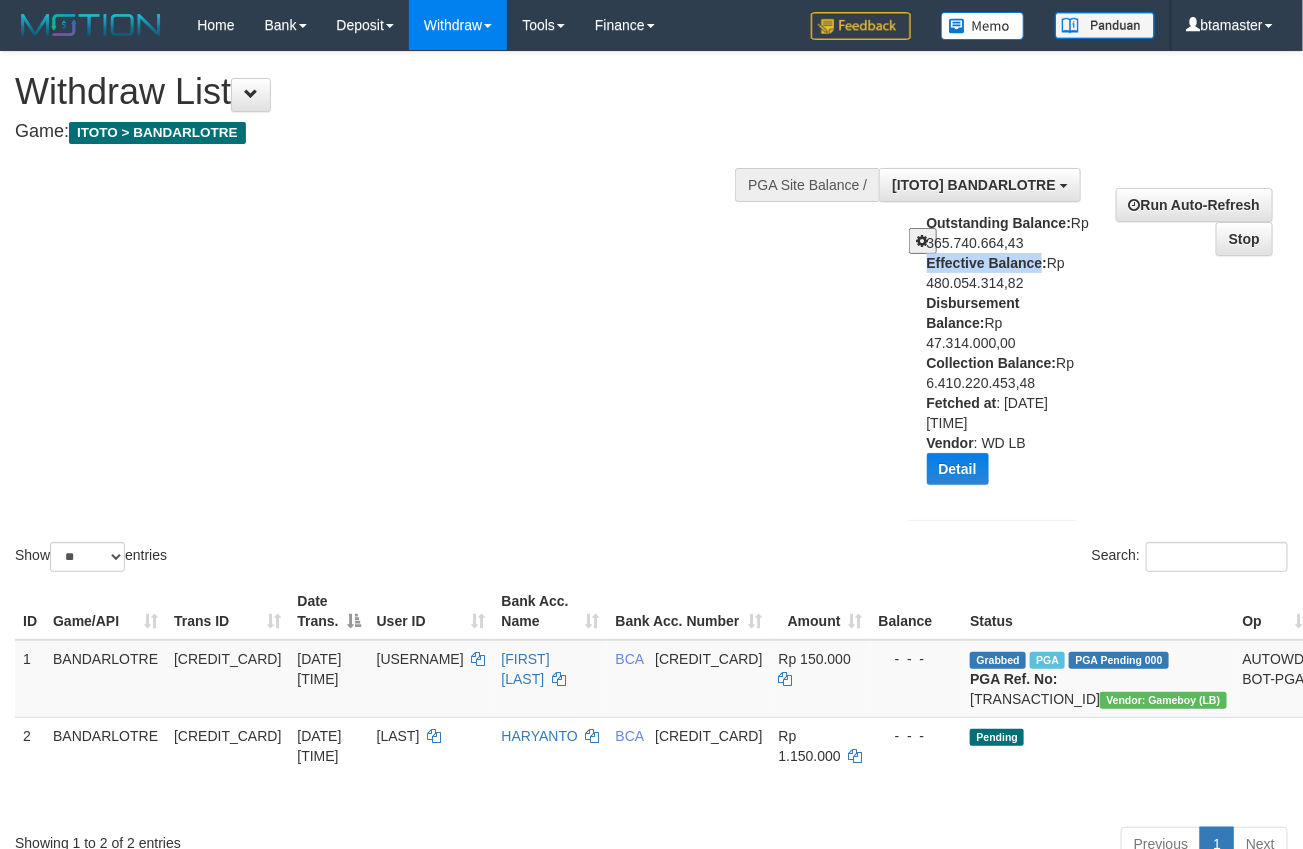 drag, startPoint x: 951, startPoint y: 267, endPoint x: 994, endPoint y: 262, distance: 43.289722 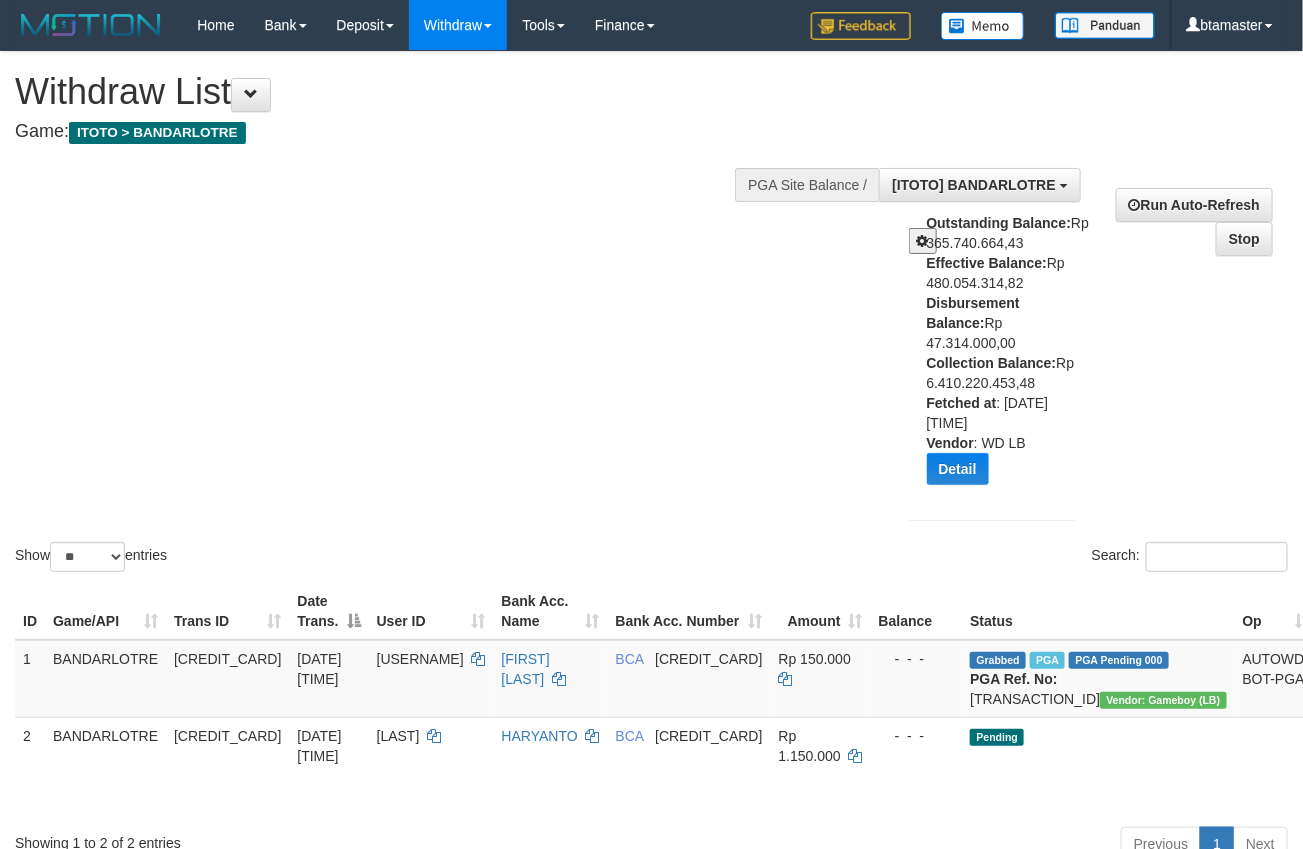 click on "**********" at bounding box center [1091, 347] 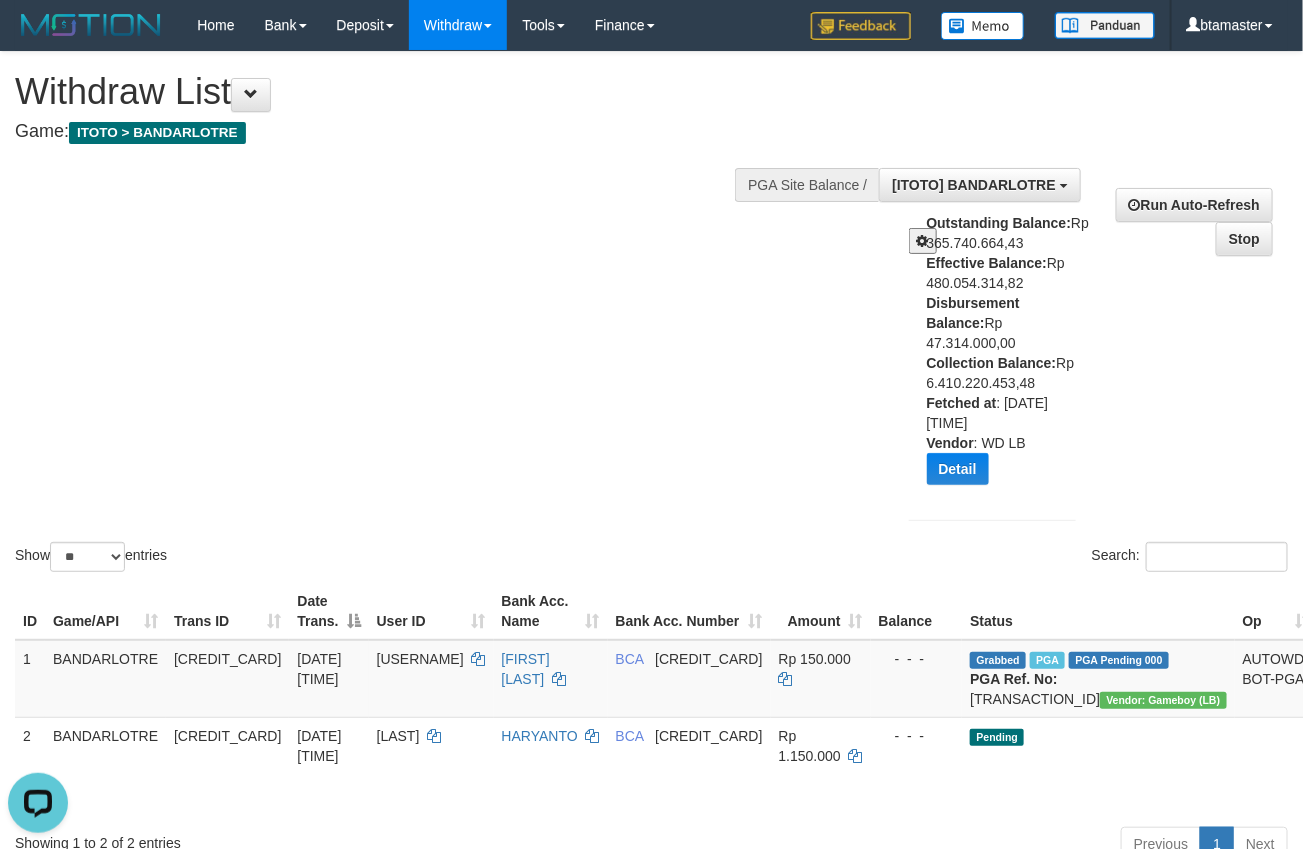 drag, startPoint x: 1260, startPoint y: 310, endPoint x: 1285, endPoint y: 247, distance: 67.77905 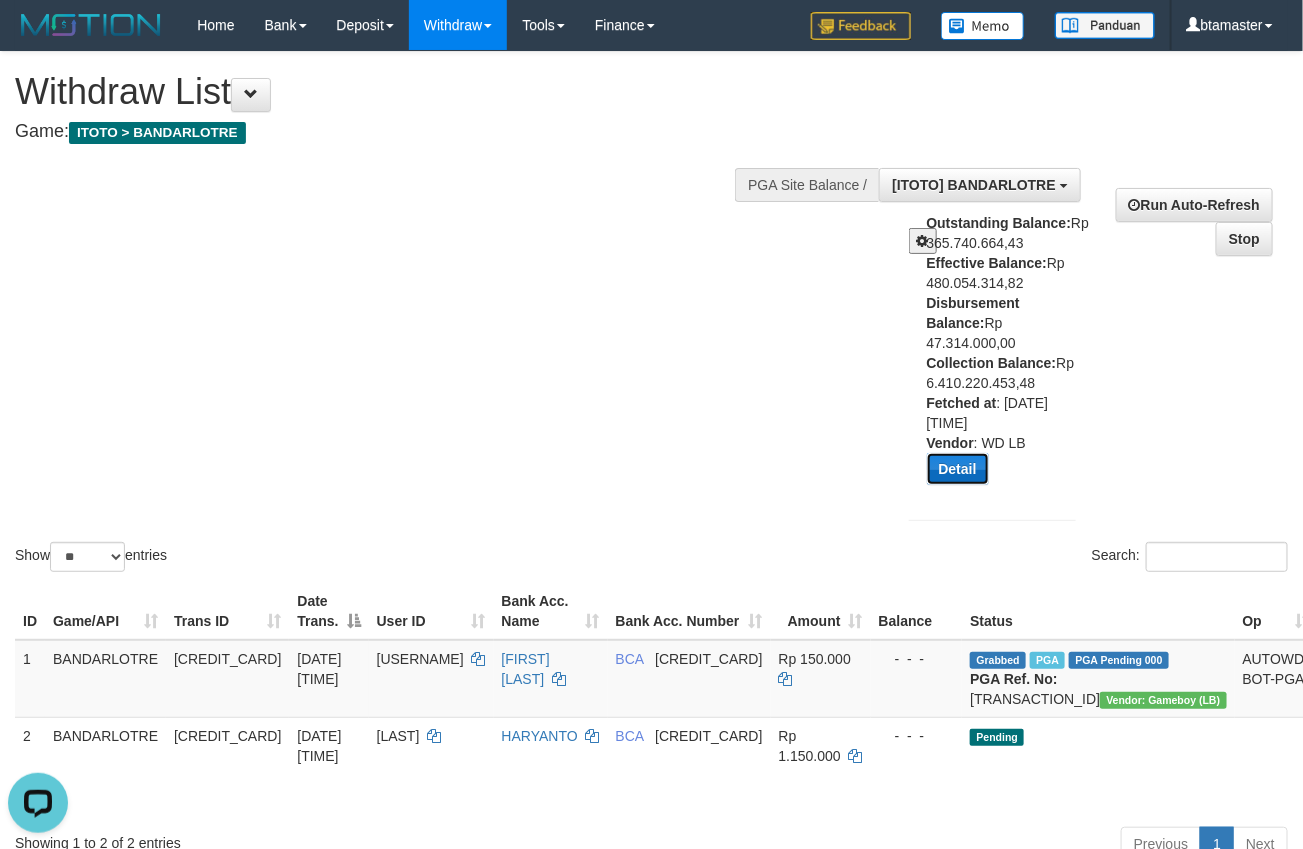 click on "Detail" at bounding box center [958, 469] 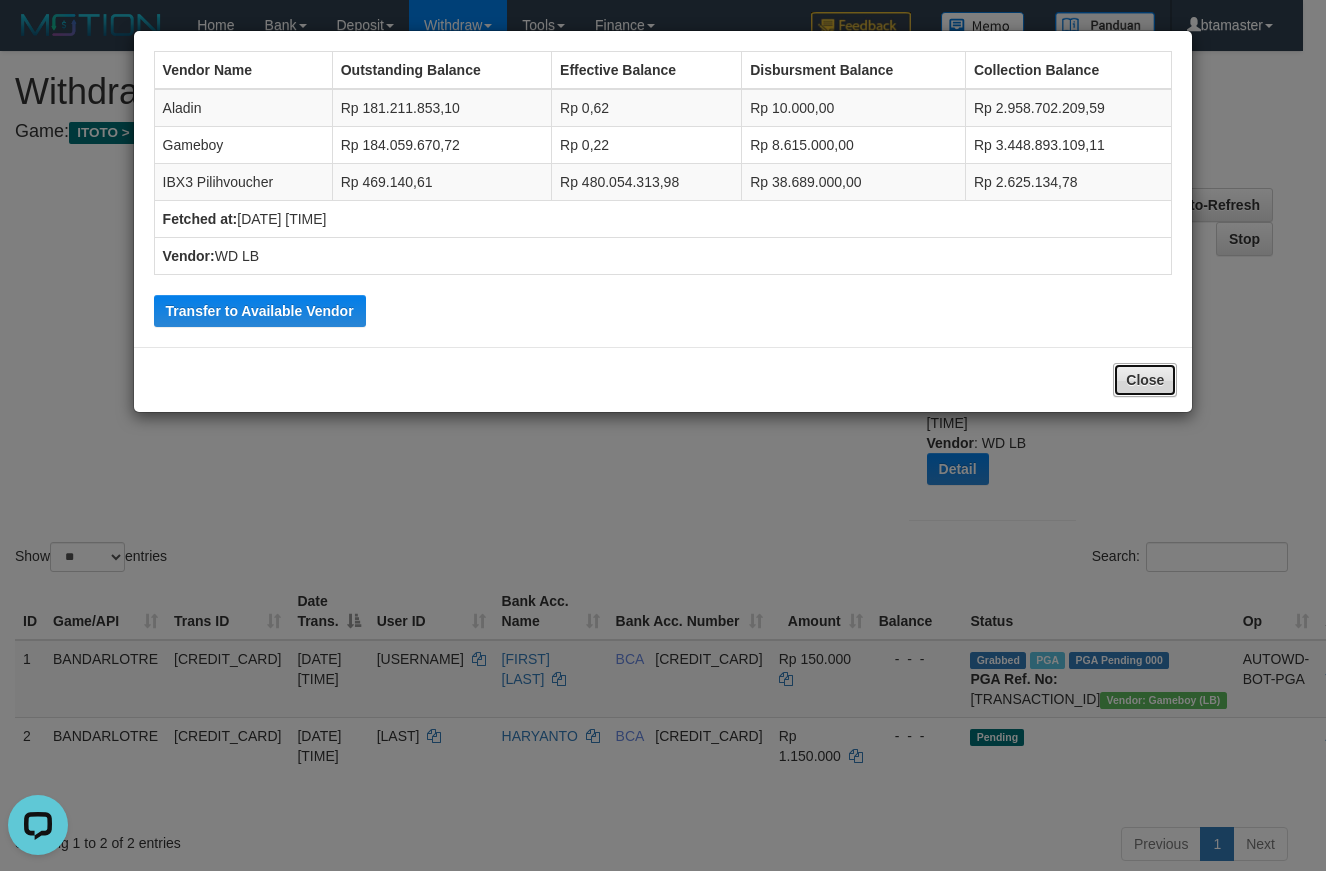 click on "Close" at bounding box center (1145, 380) 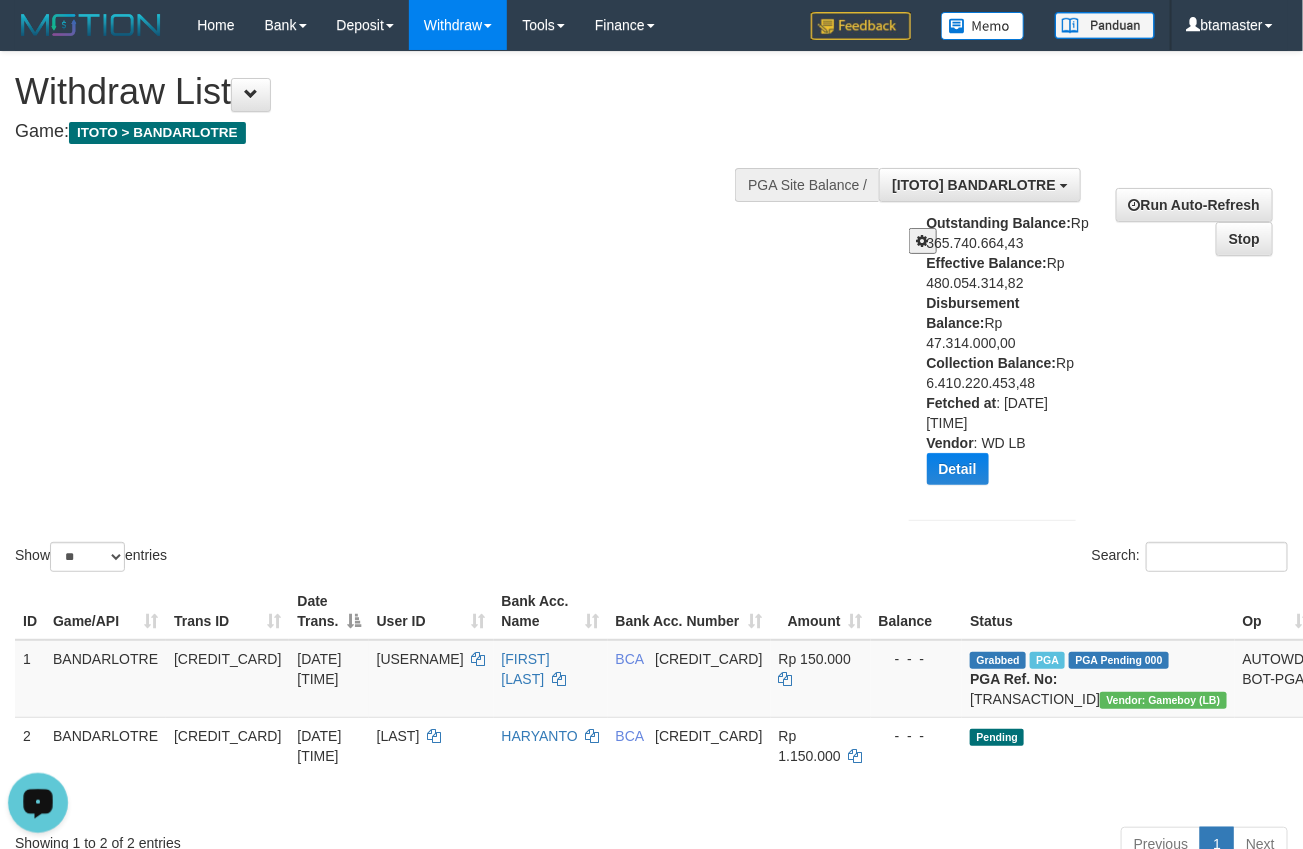 click at bounding box center [38, 801] 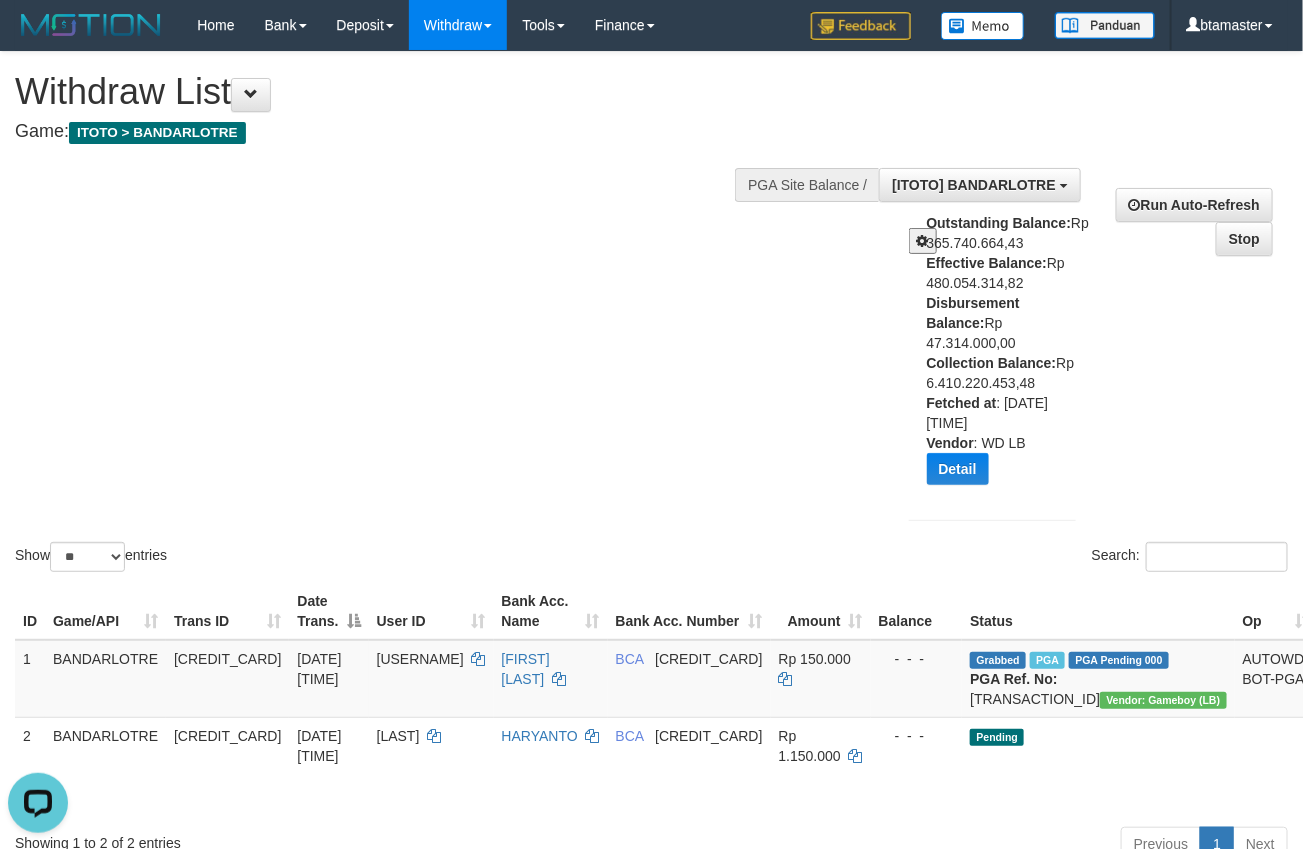 click on "Show  ** ** ** ***  entries Search:" at bounding box center [651, 314] 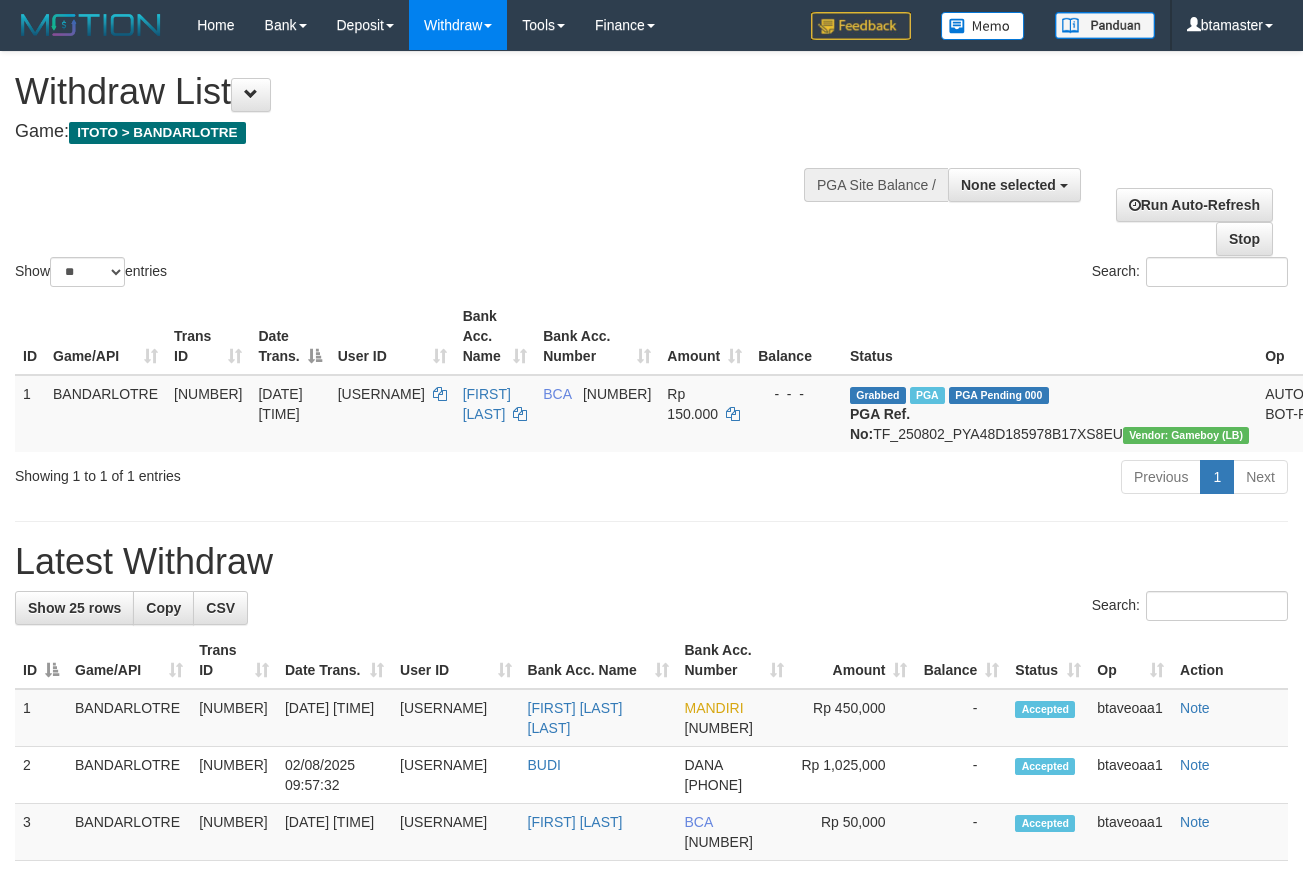 select 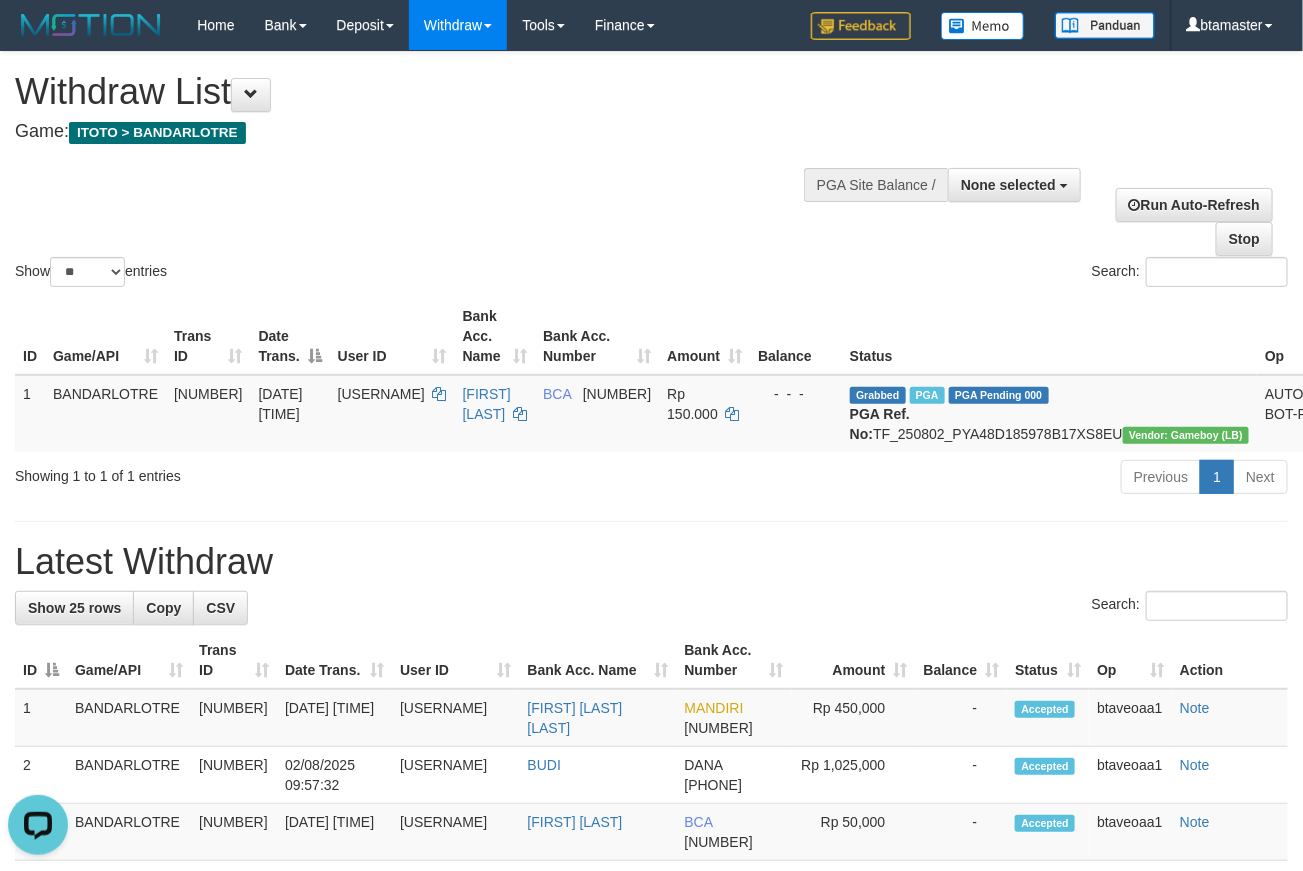 scroll, scrollTop: 0, scrollLeft: 0, axis: both 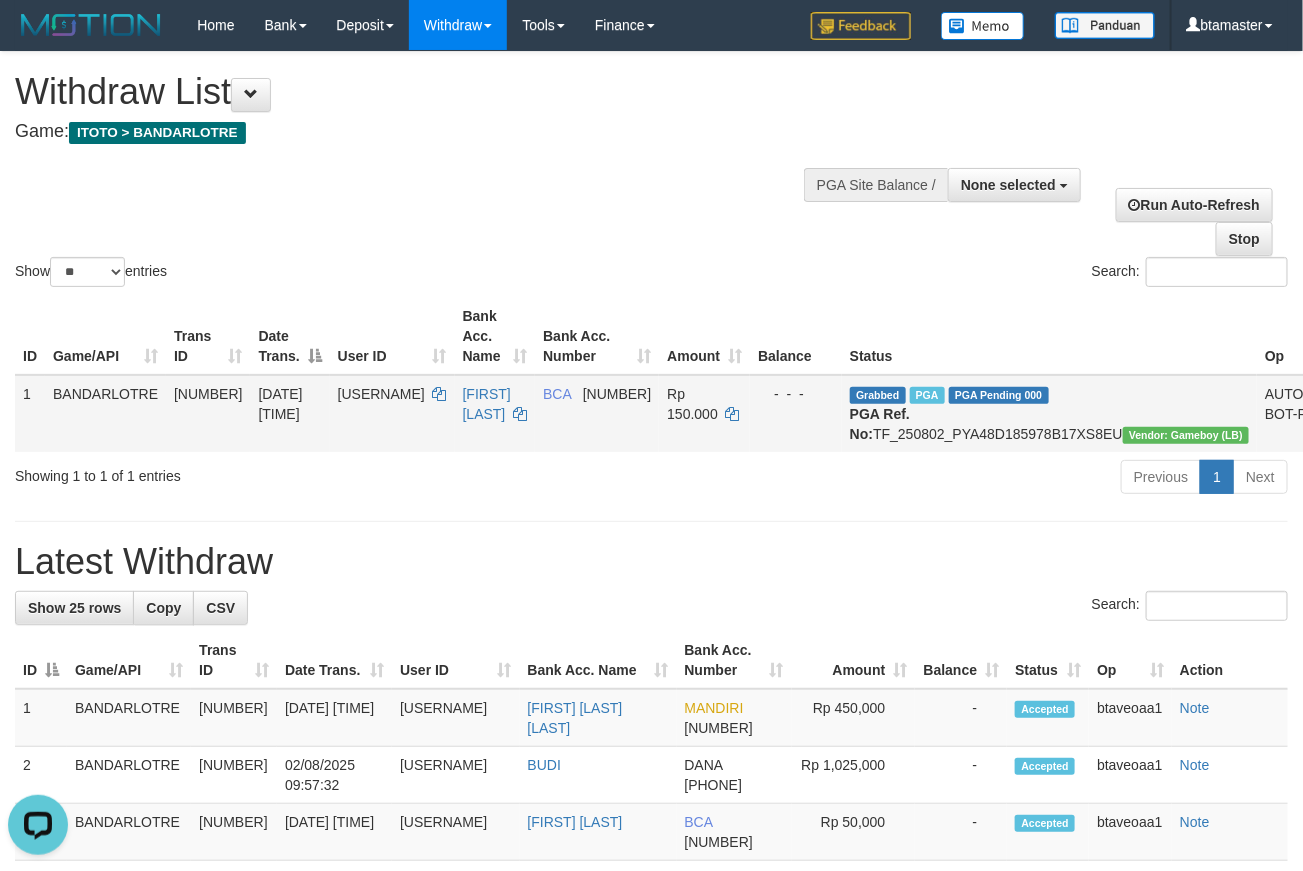 click on "Grabbed   PGA   PGA Pending 000 PGA Ref. No:  TF_250802_PYA48D185978B17XS8EU  Vendor: Gameboy (LB)" at bounding box center (1049, 413) 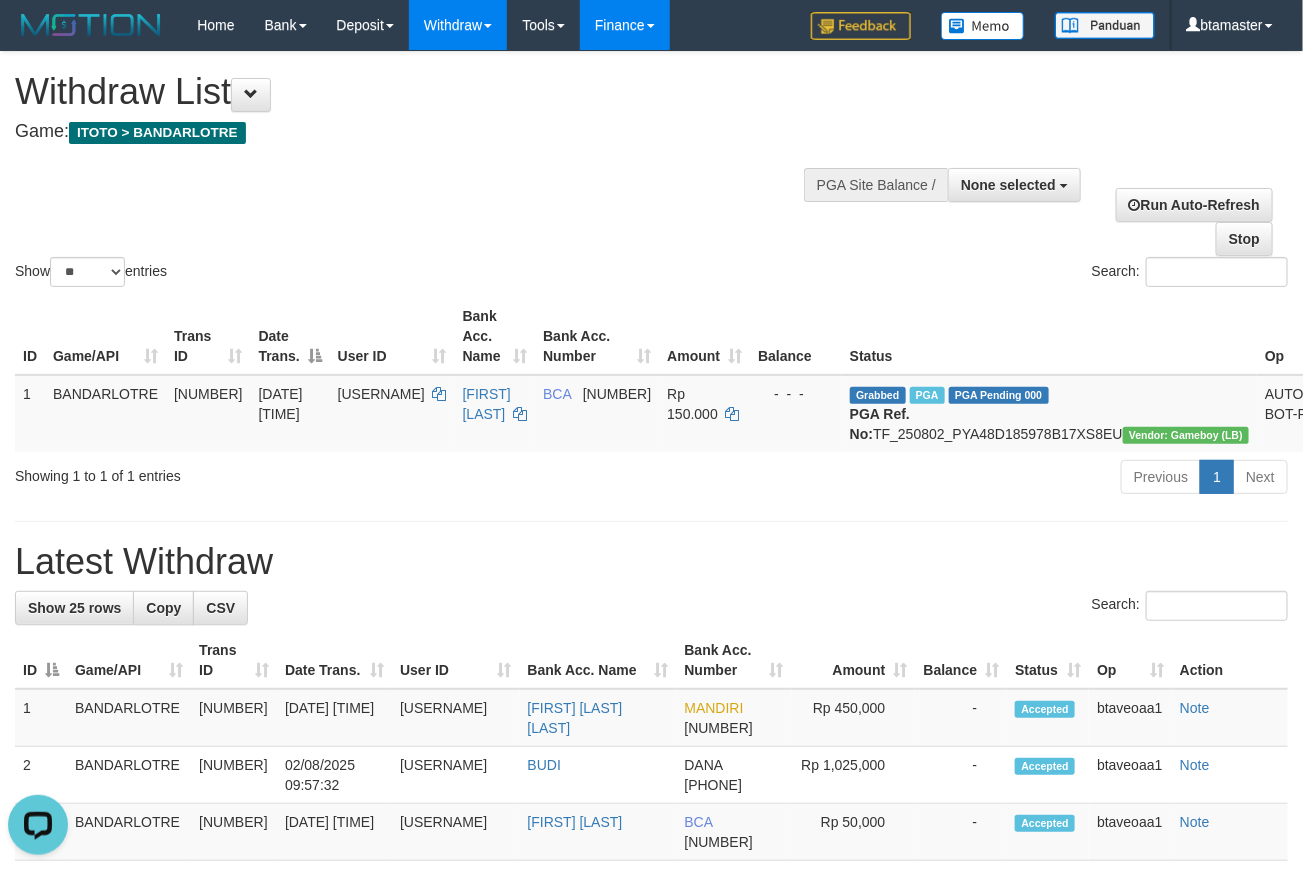 copy on "[TRANSACTION_ID]" 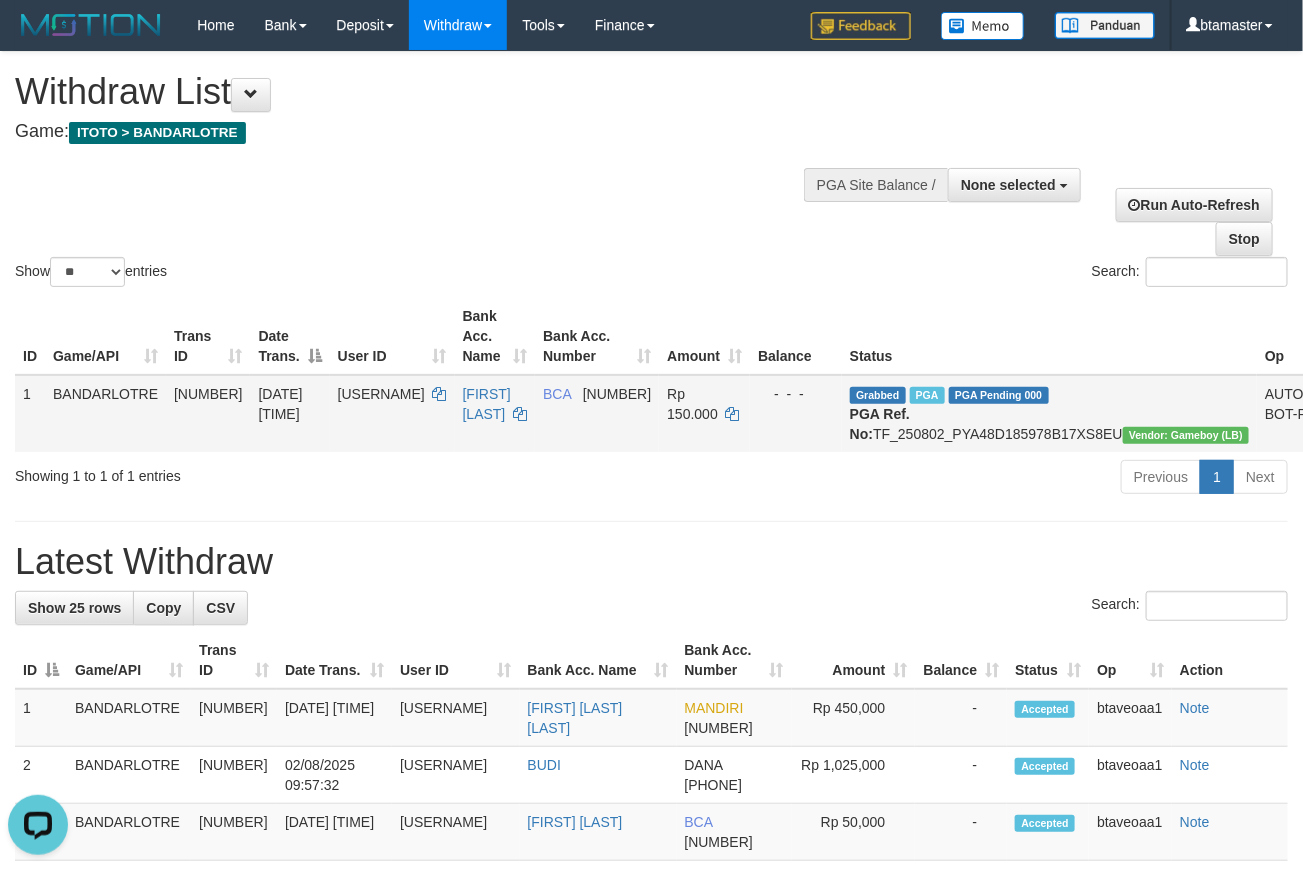 click on "[USERNAME]" at bounding box center [381, 394] 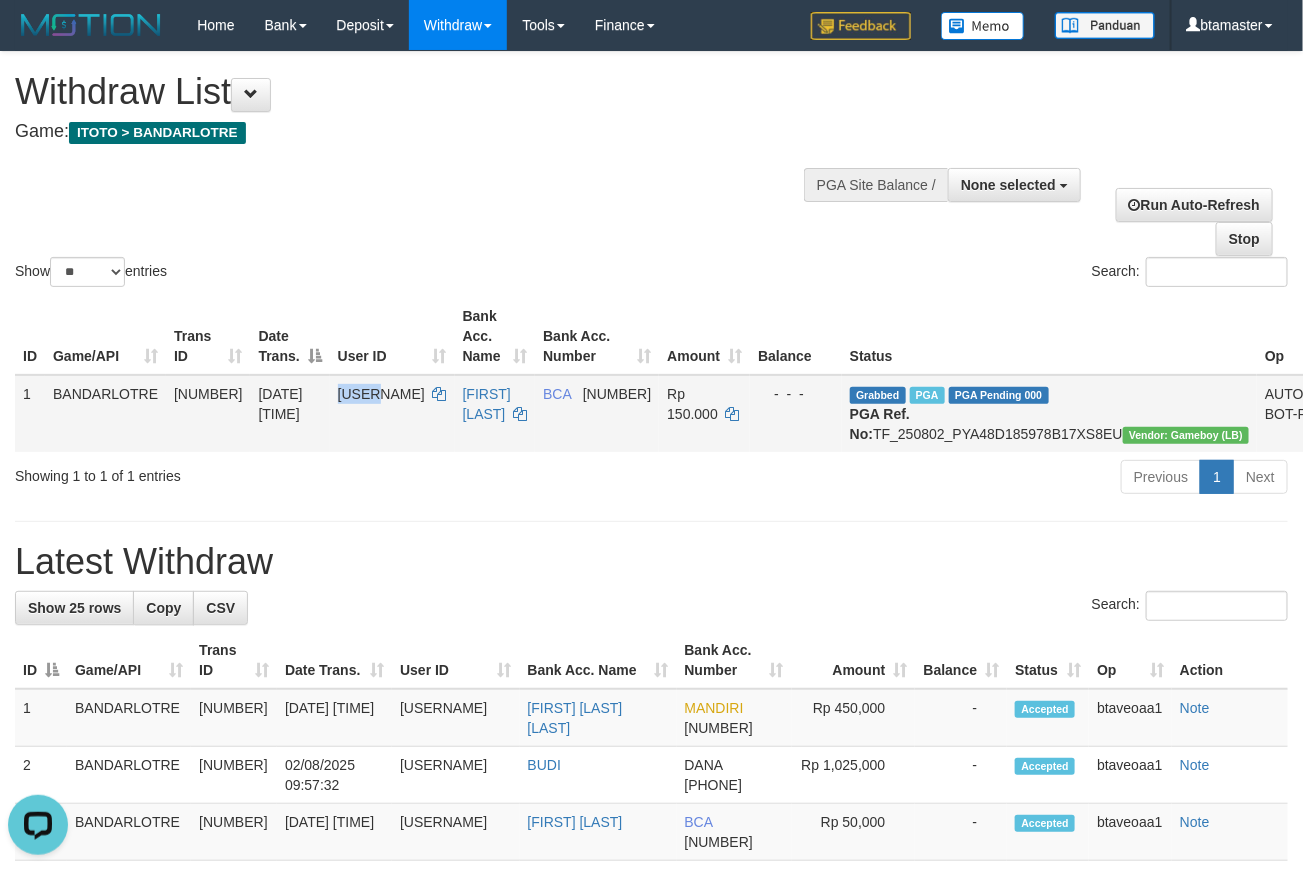 drag, startPoint x: 382, startPoint y: 391, endPoint x: 369, endPoint y: 385, distance: 14.3178215 